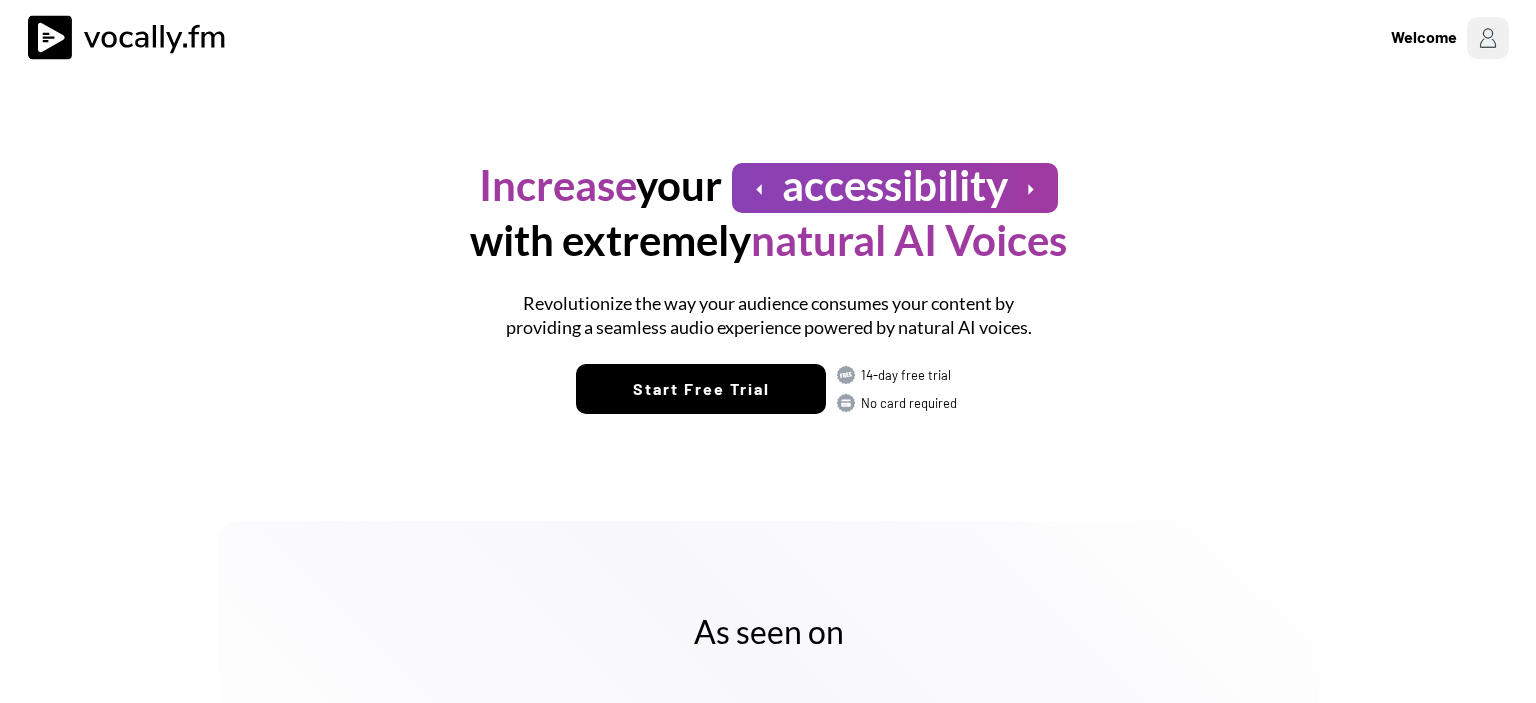 scroll, scrollTop: 0, scrollLeft: 0, axis: both 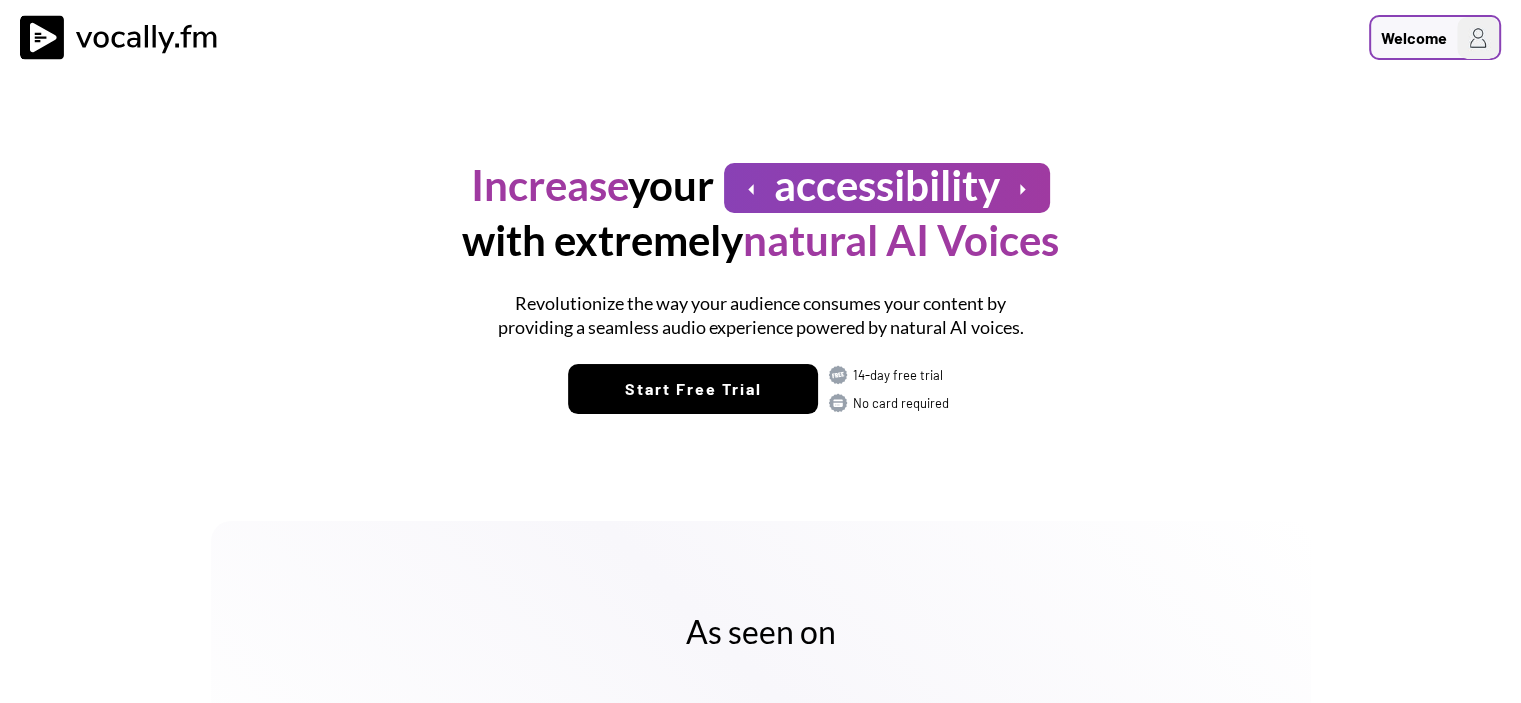 click on "Welcome" at bounding box center (1414, 38) 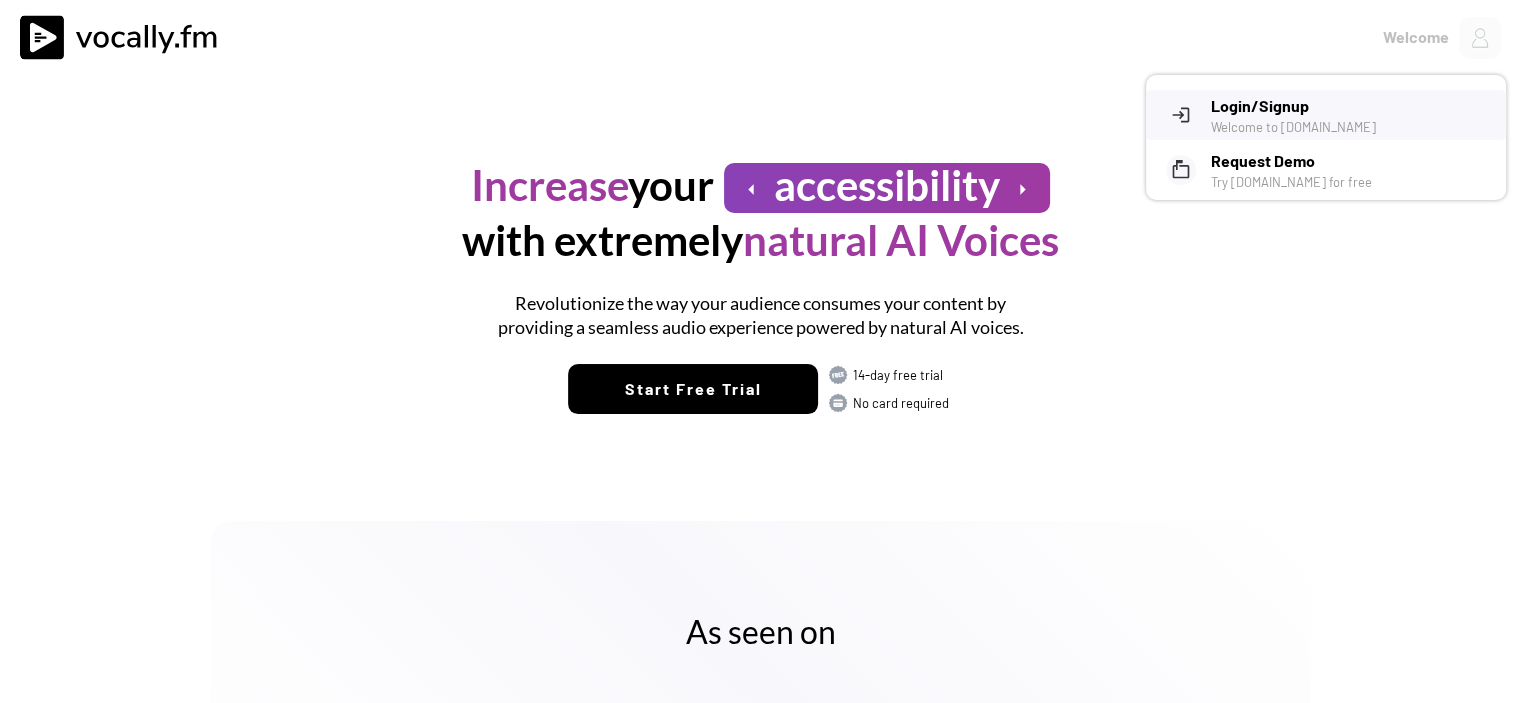 click on "Login/Signup" at bounding box center (1351, 106) 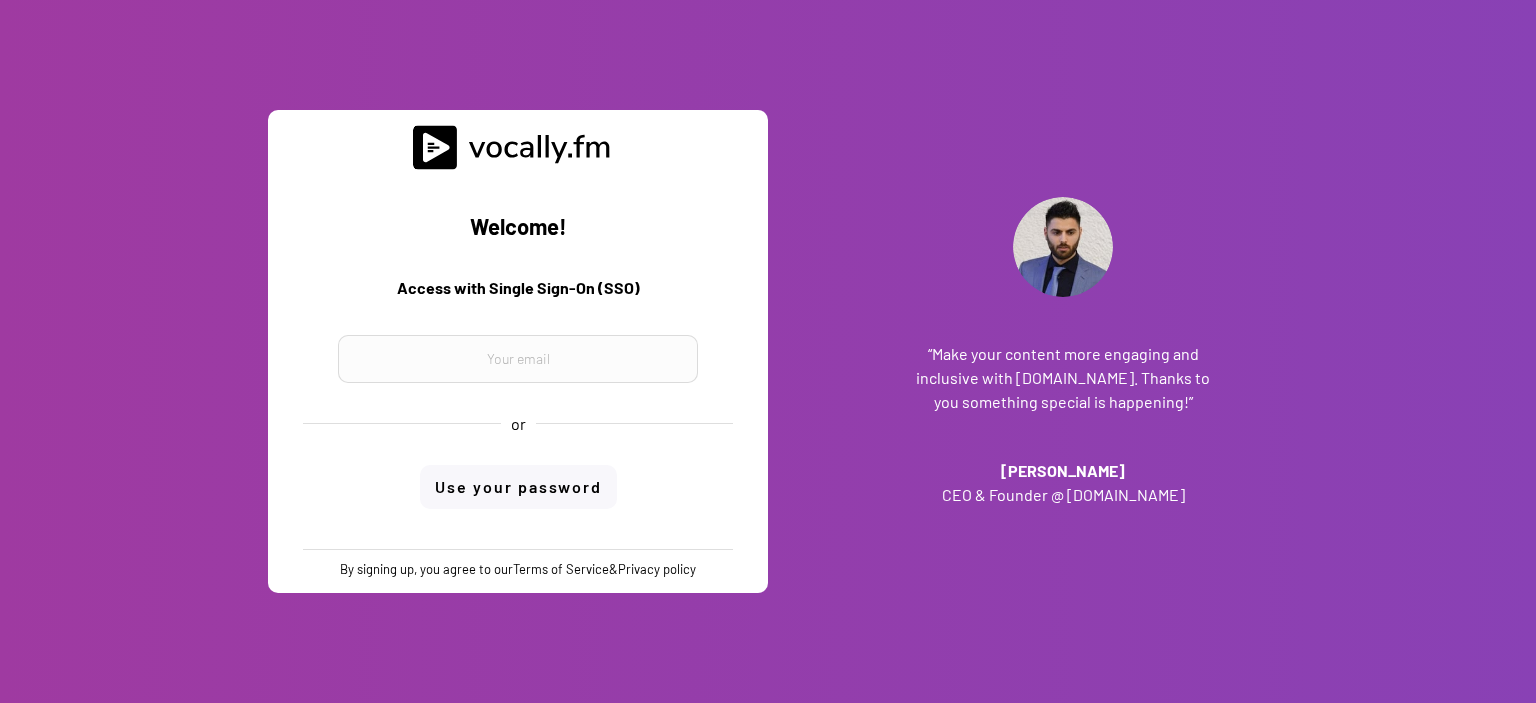 scroll, scrollTop: 0, scrollLeft: 0, axis: both 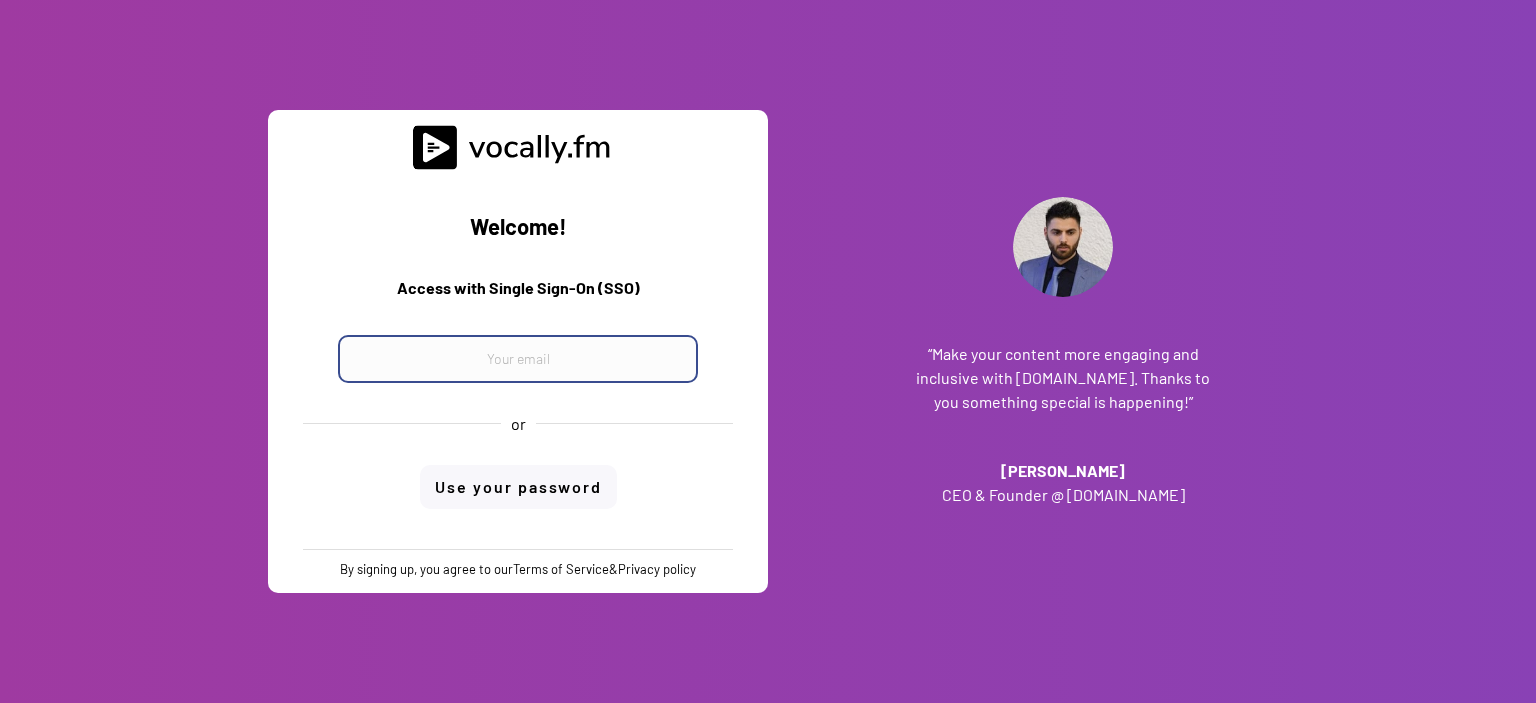 click at bounding box center [518, 359] 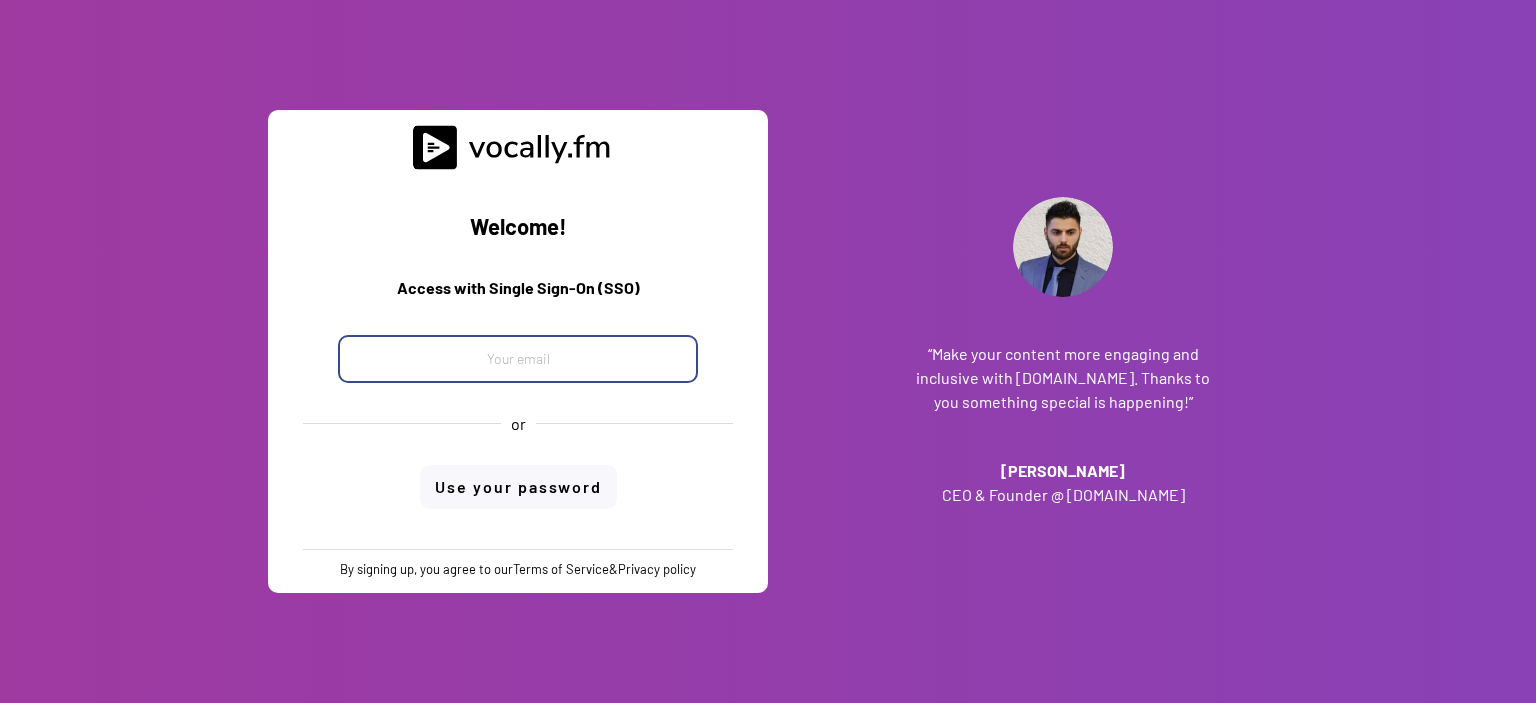 click at bounding box center [518, 359] 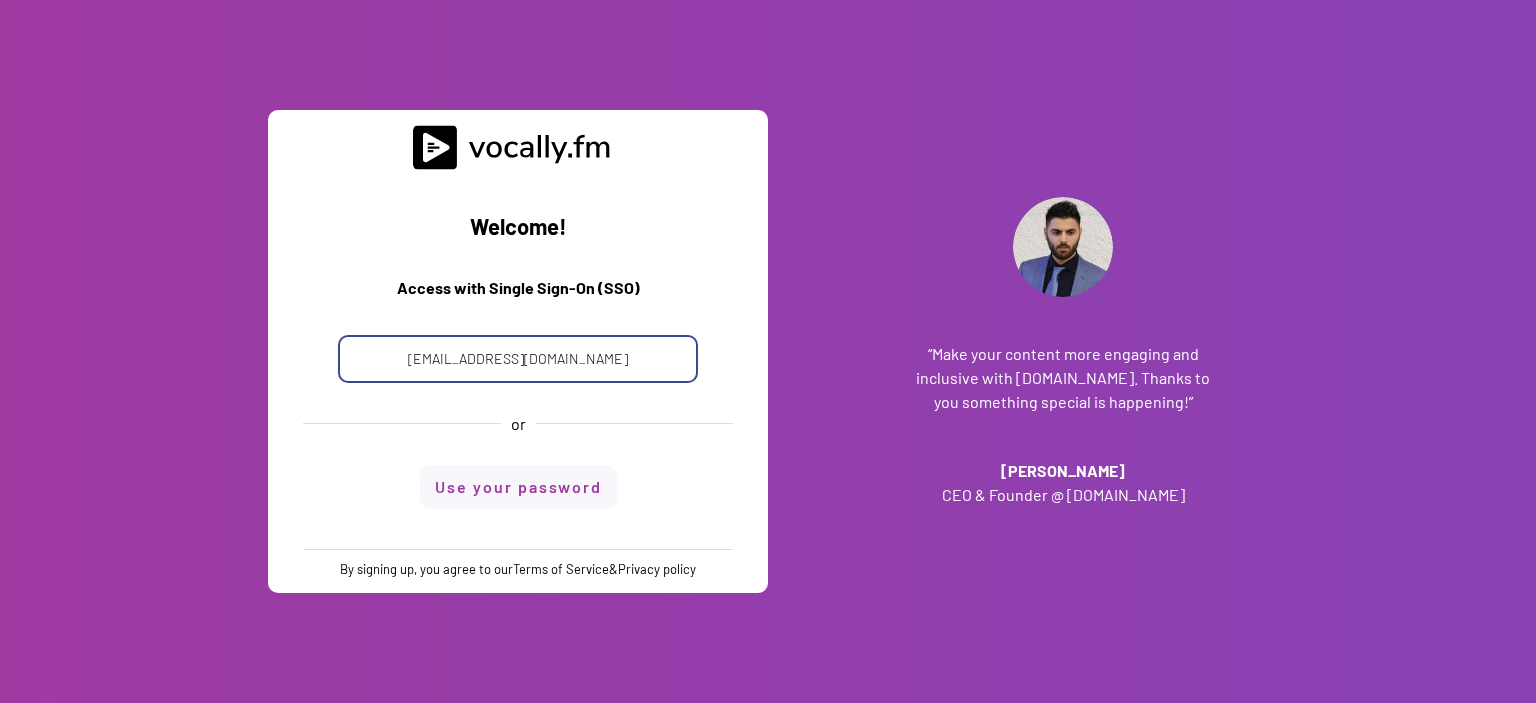 type on "progetto_enicom_2023@eni.com" 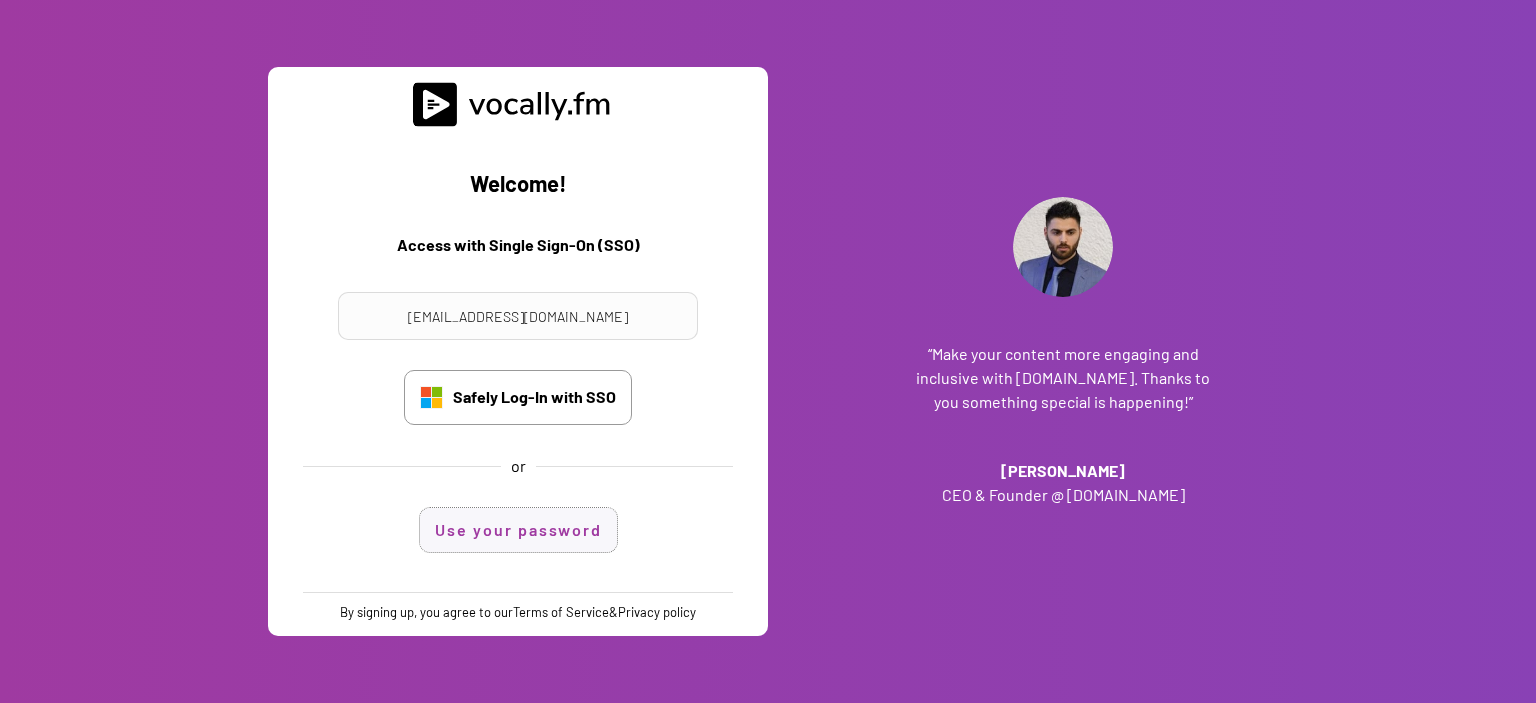 click on "Use your password" at bounding box center (518, 530) 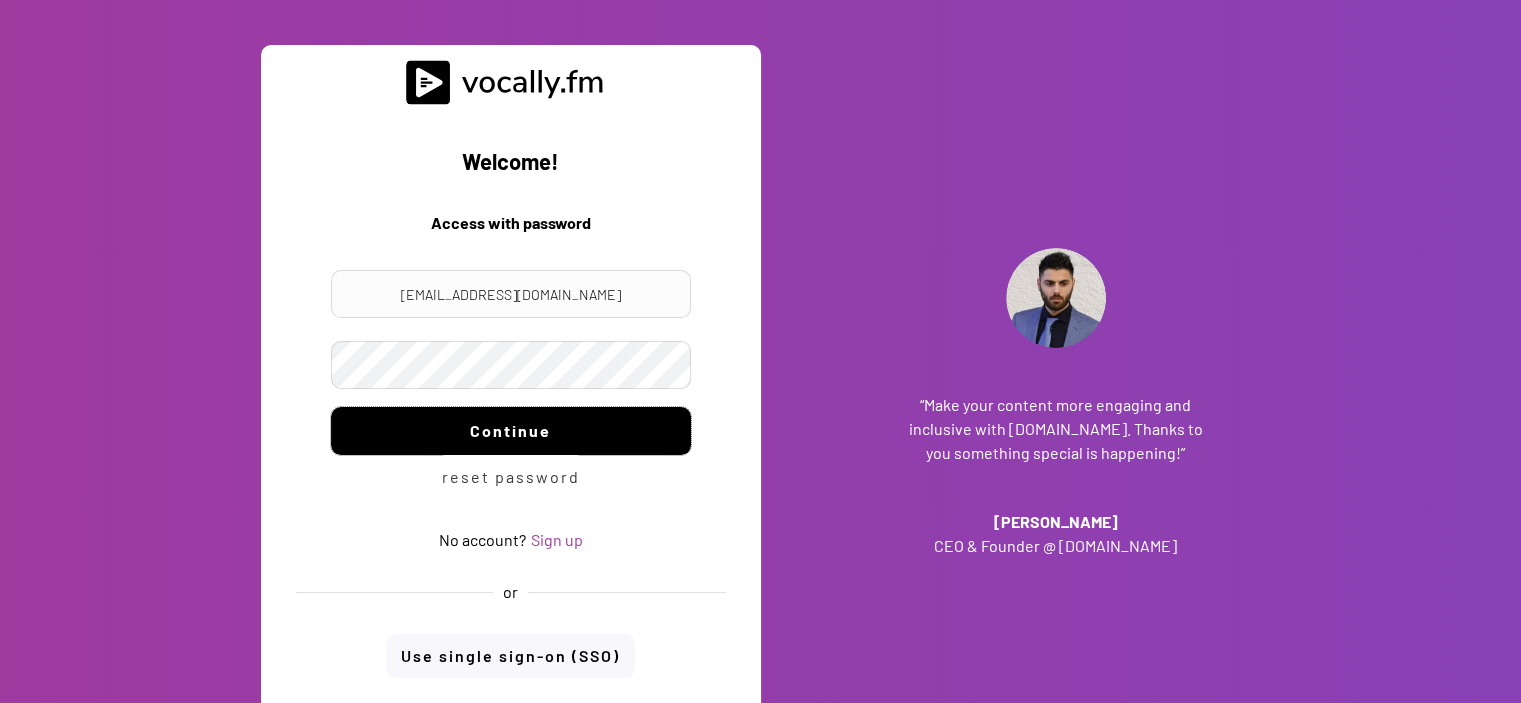 click on "Continue" at bounding box center [511, 431] 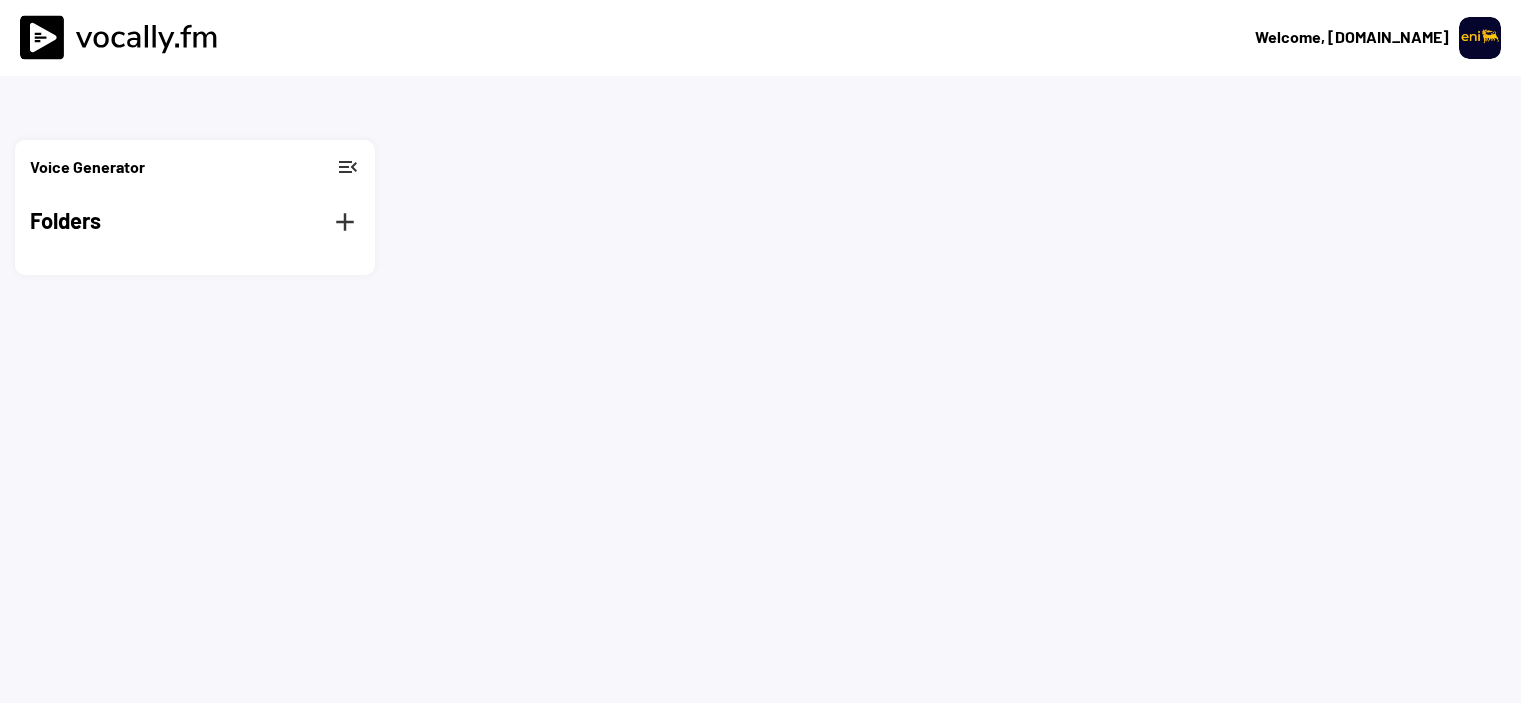 scroll, scrollTop: 0, scrollLeft: 0, axis: both 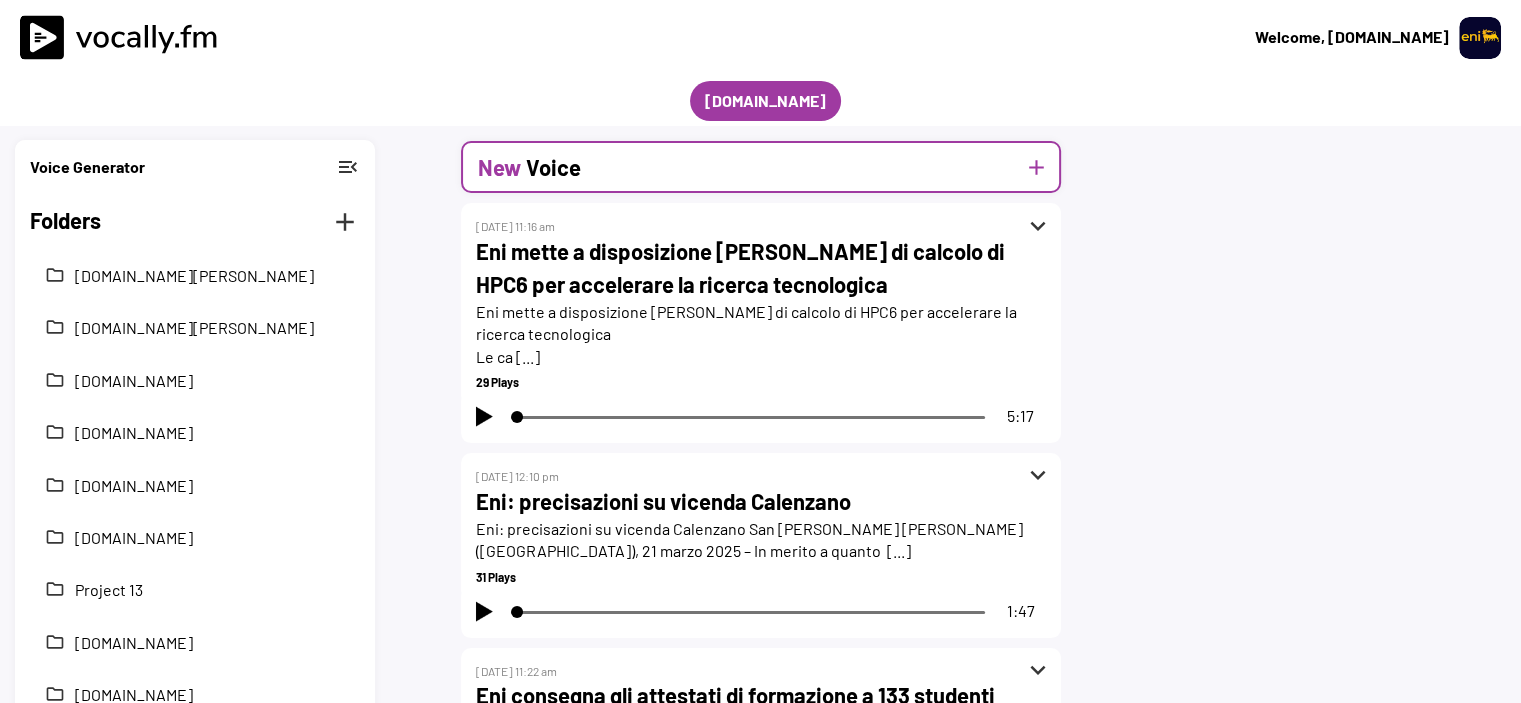 click on "add" at bounding box center [1036, 167] 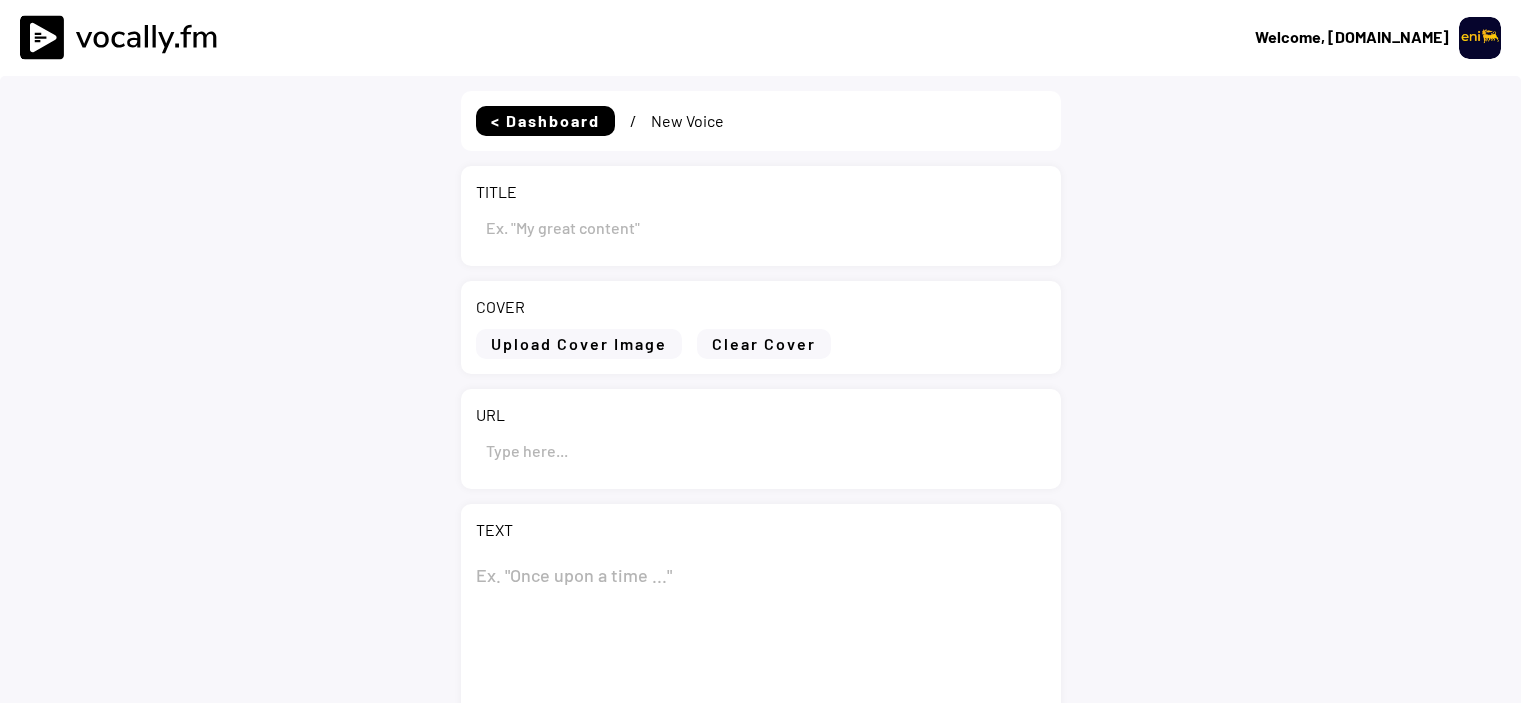 scroll, scrollTop: 0, scrollLeft: 0, axis: both 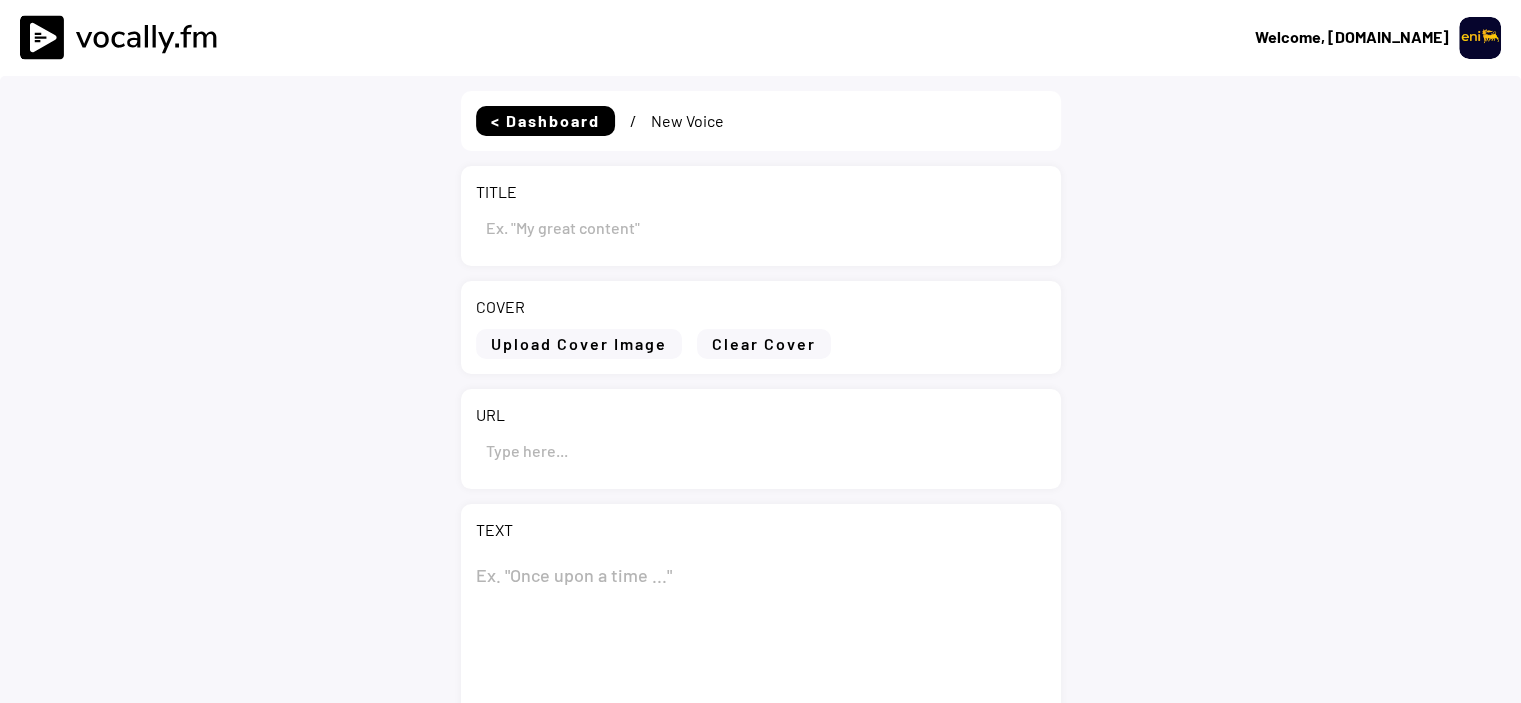 type on "Draft" 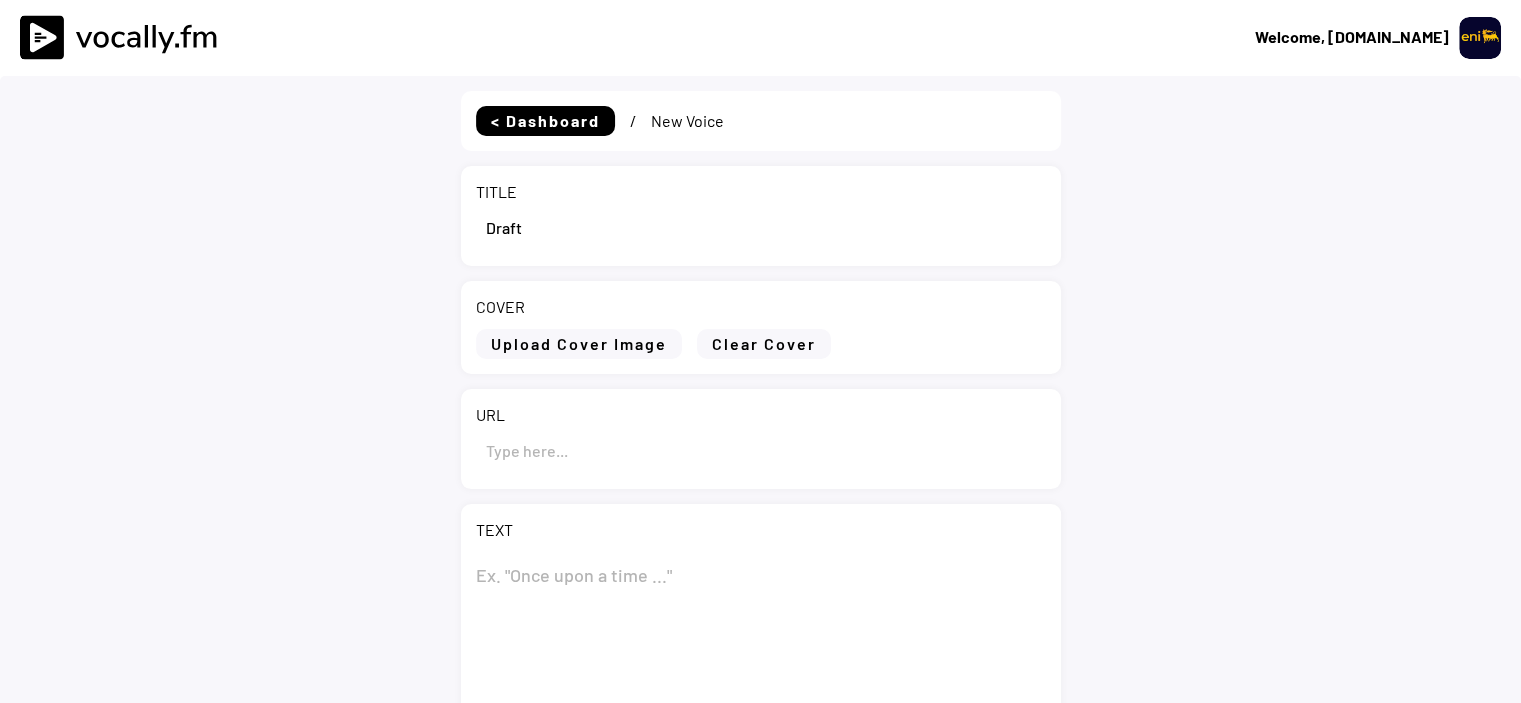 select on ""1348695171700984260__LOOKUP__1695815318097x346735823279882240"" 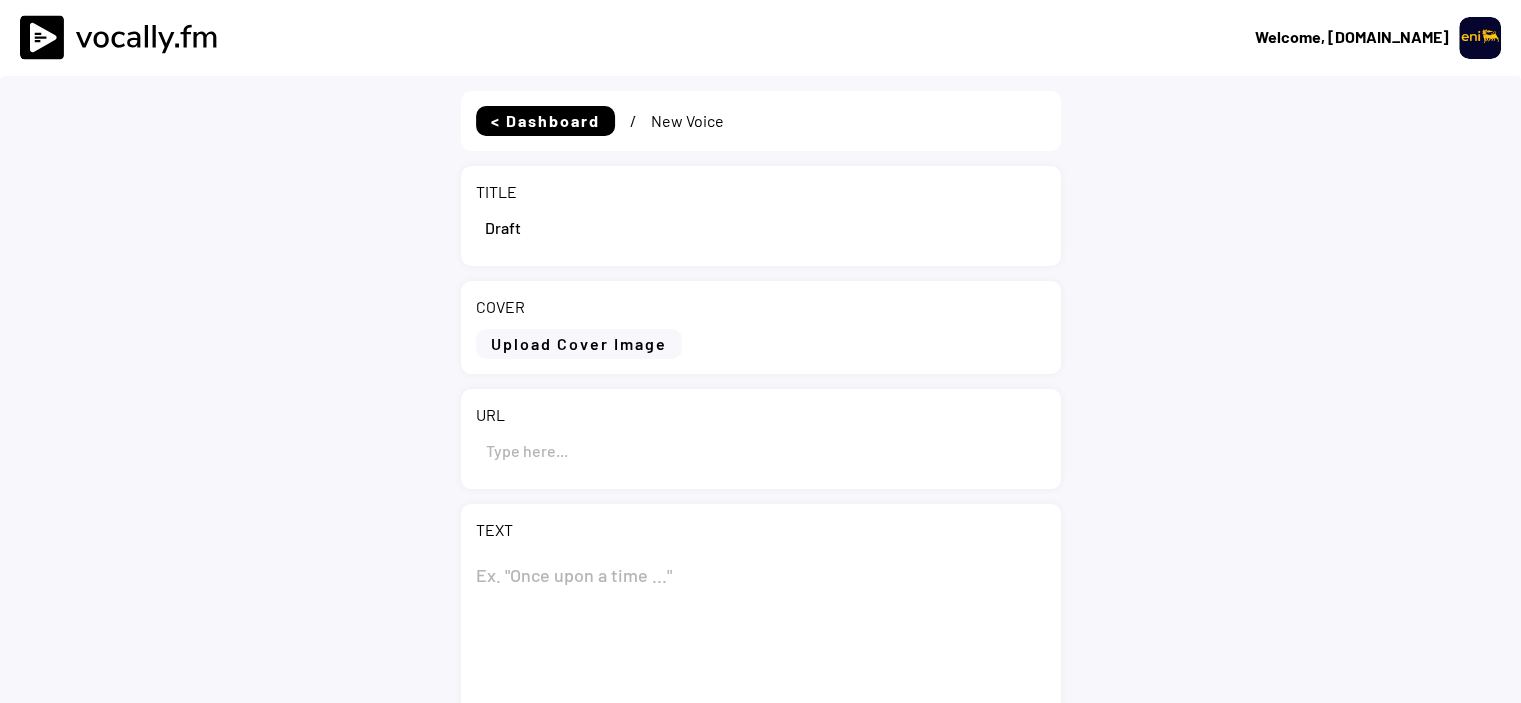 scroll, scrollTop: 0, scrollLeft: 0, axis: both 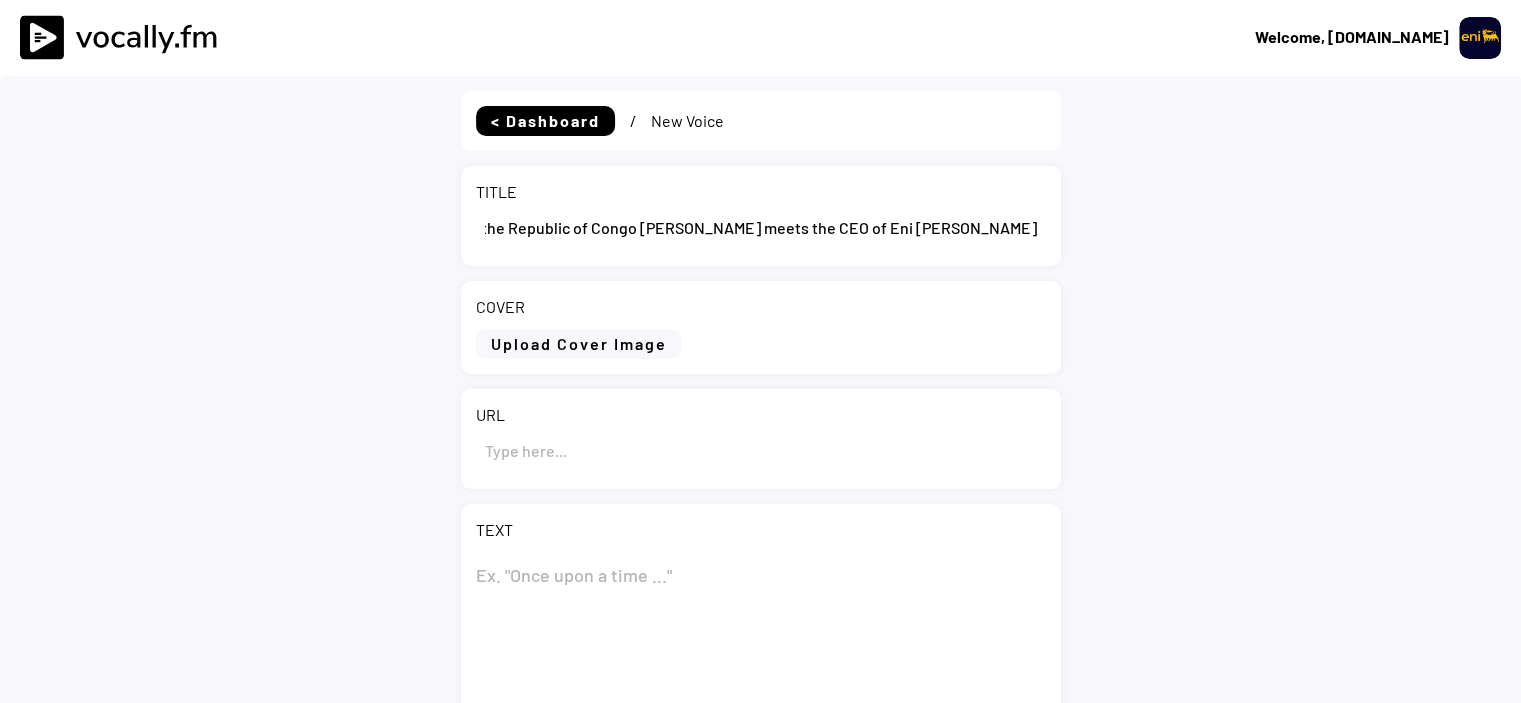 type on "The President of the Republic of Congo Denis Sassou Nguesso meets the CEO of Eni Claudio Descalzi" 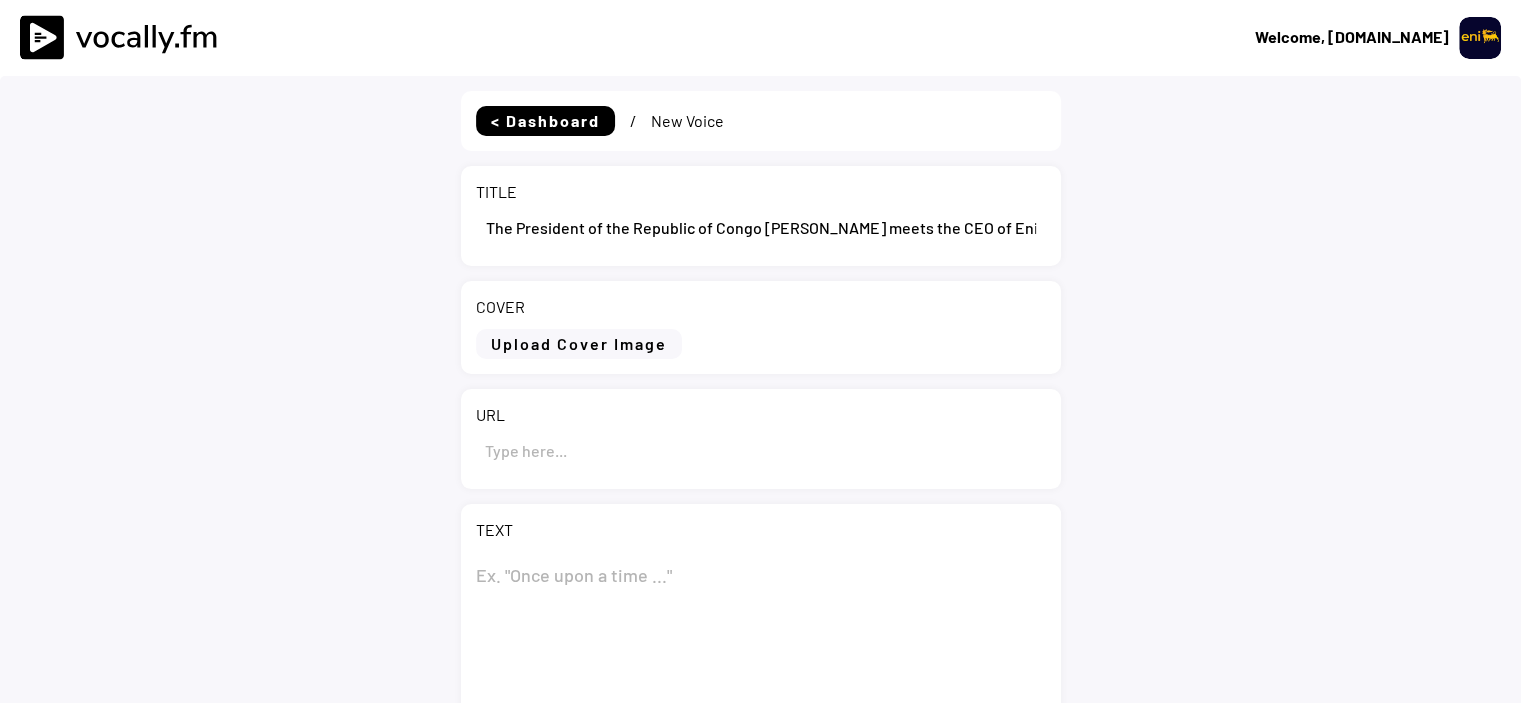 click at bounding box center [761, 450] 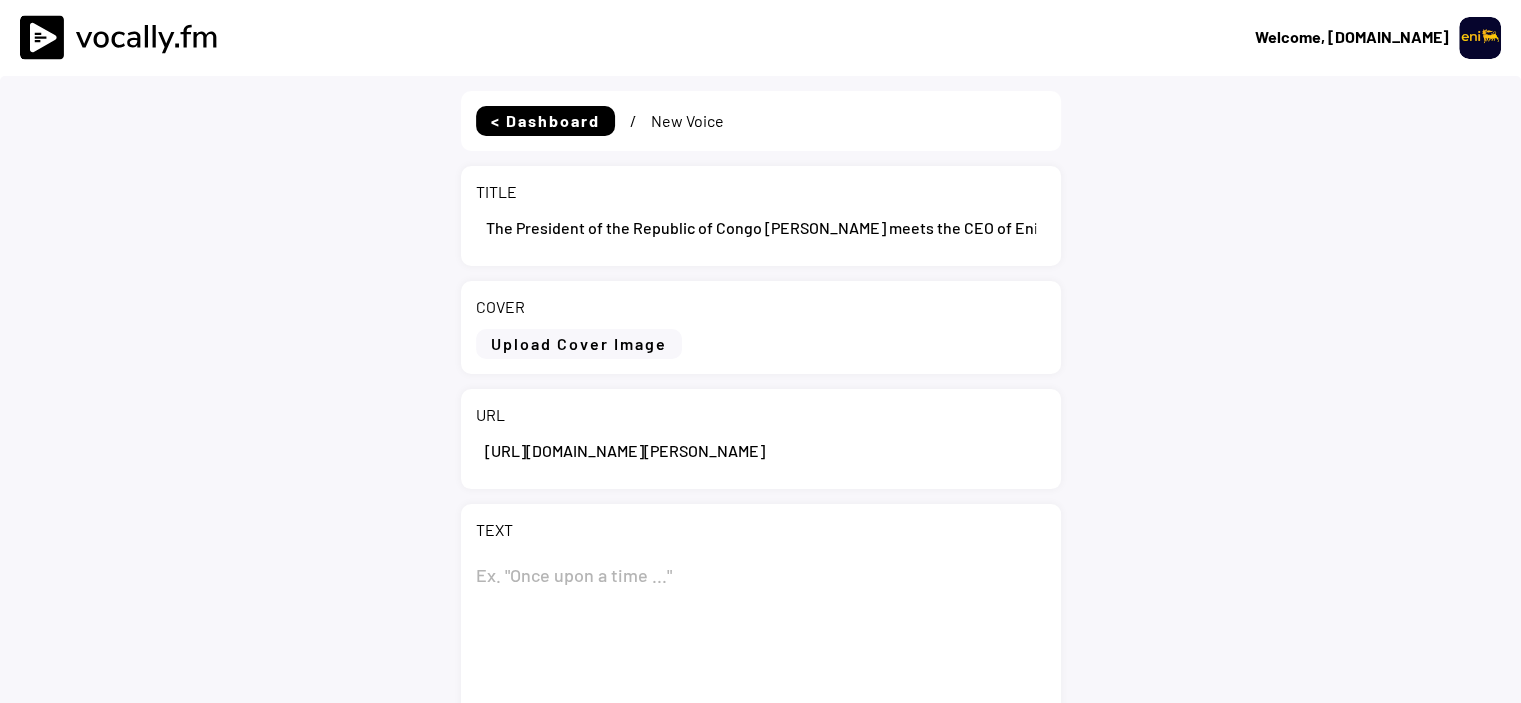 scroll, scrollTop: 0, scrollLeft: 739, axis: horizontal 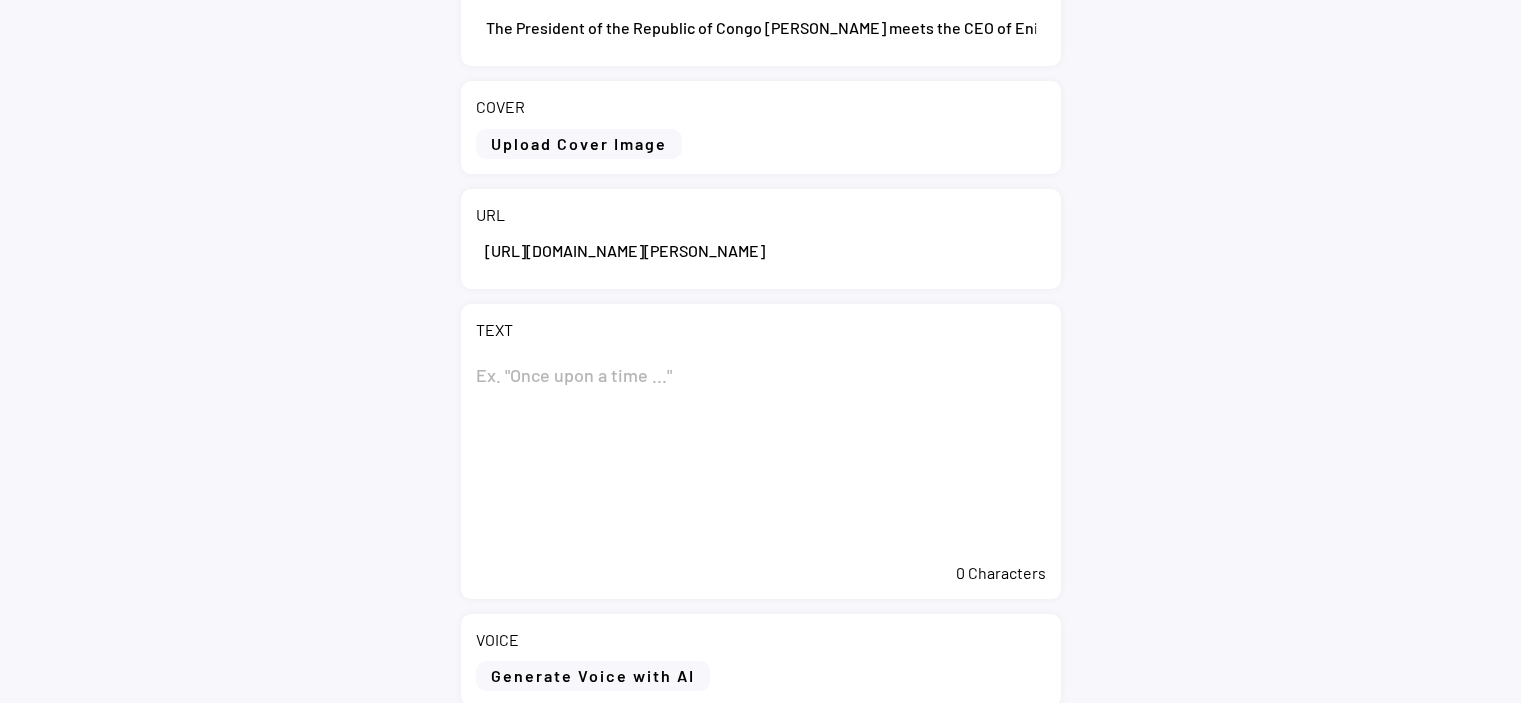 type on "https://www.eni.com/it-IT/media/comunicati-stampa/2025/07/presidente-della-repubblica-congo-denis-sassou-nguesso-incontra-amministratore-delegato-eni-claudio-descalzi.html" 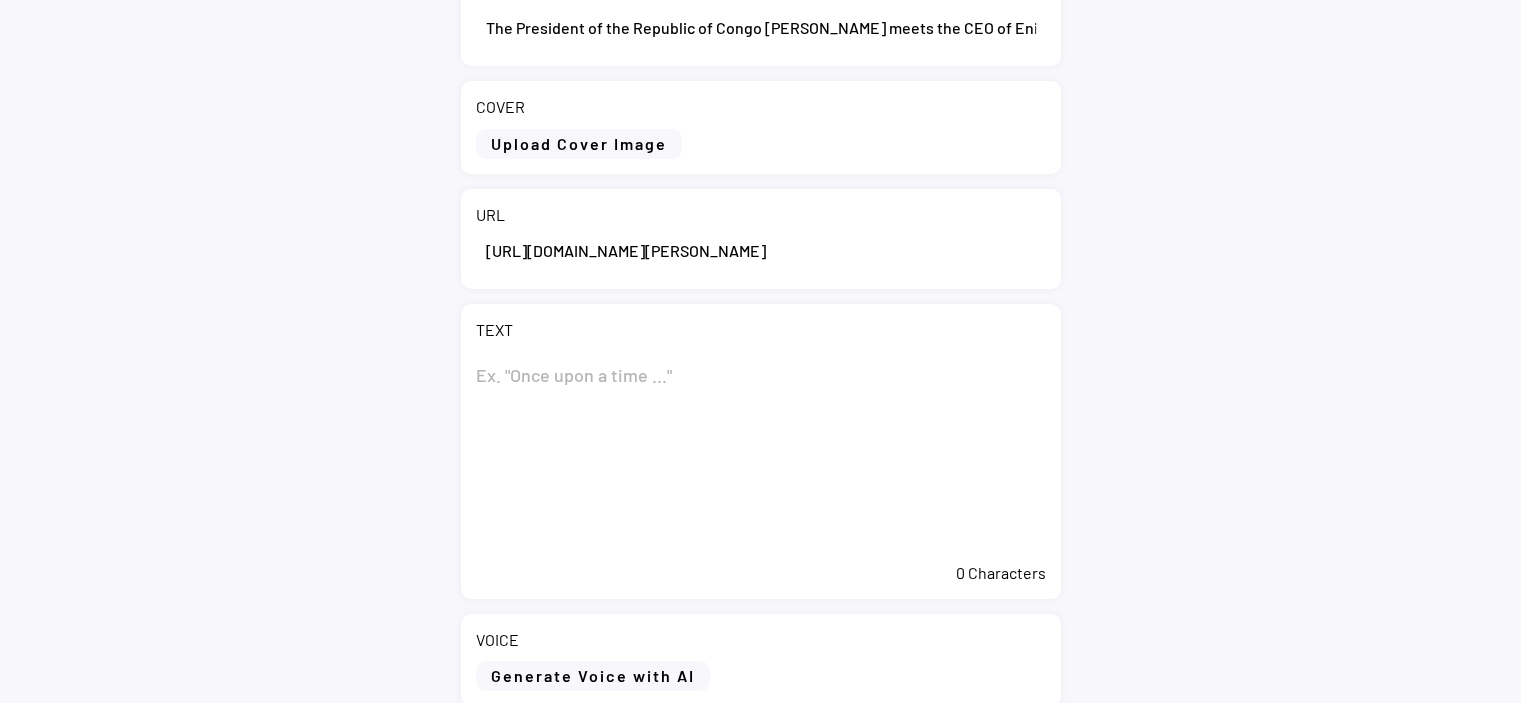 click at bounding box center [761, 452] 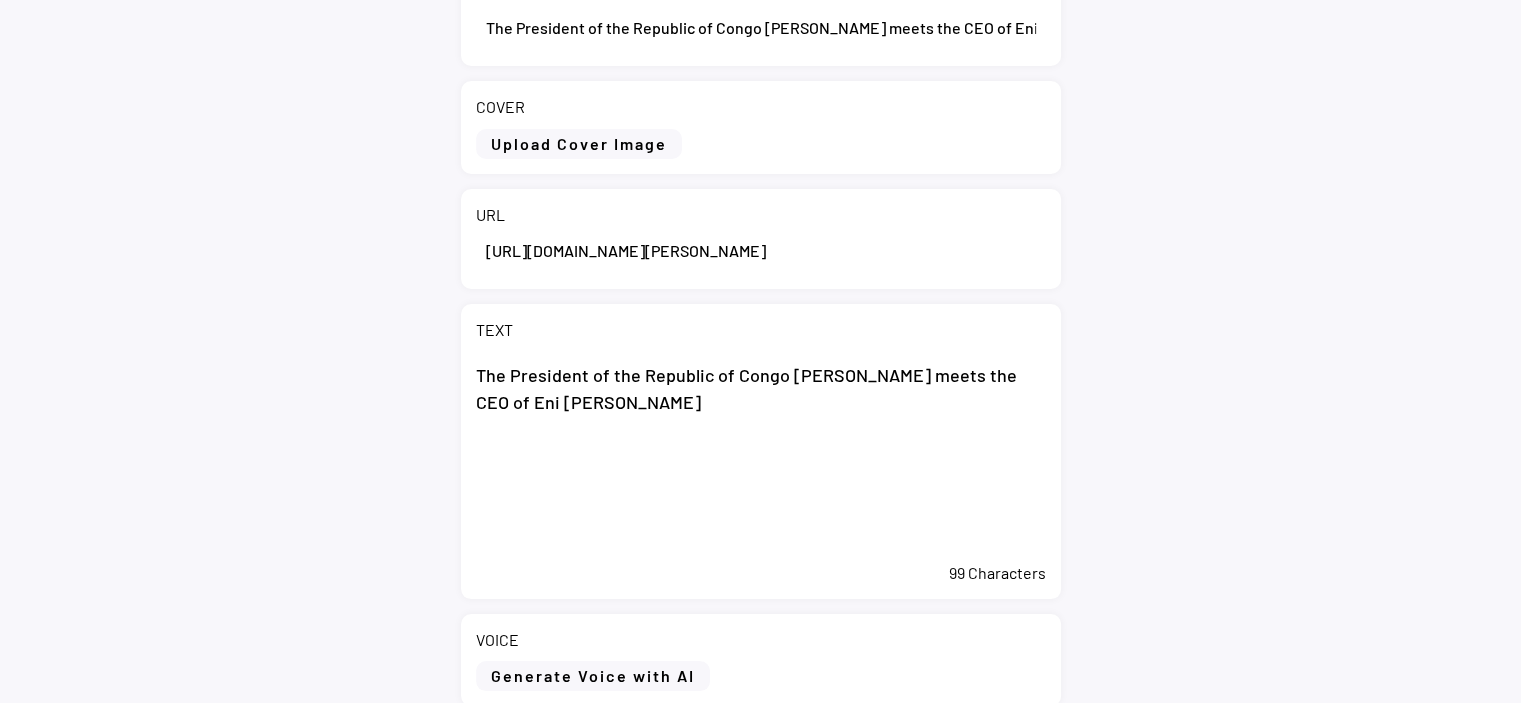 click on "The President of the Republic of Congo Denis Sassou Nguesso meets the CEO of Eni Claudio Descalzi" at bounding box center (761, 452) 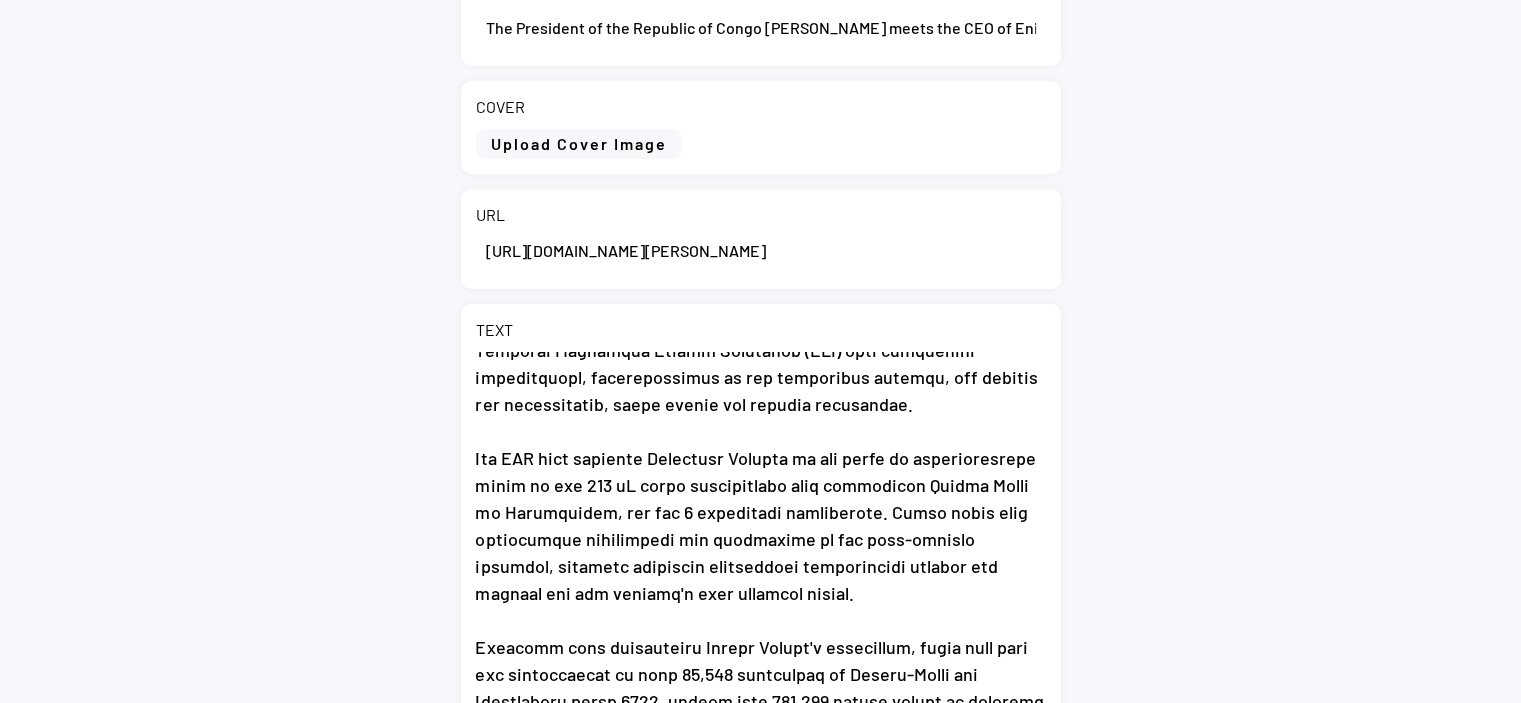 scroll, scrollTop: 1012, scrollLeft: 0, axis: vertical 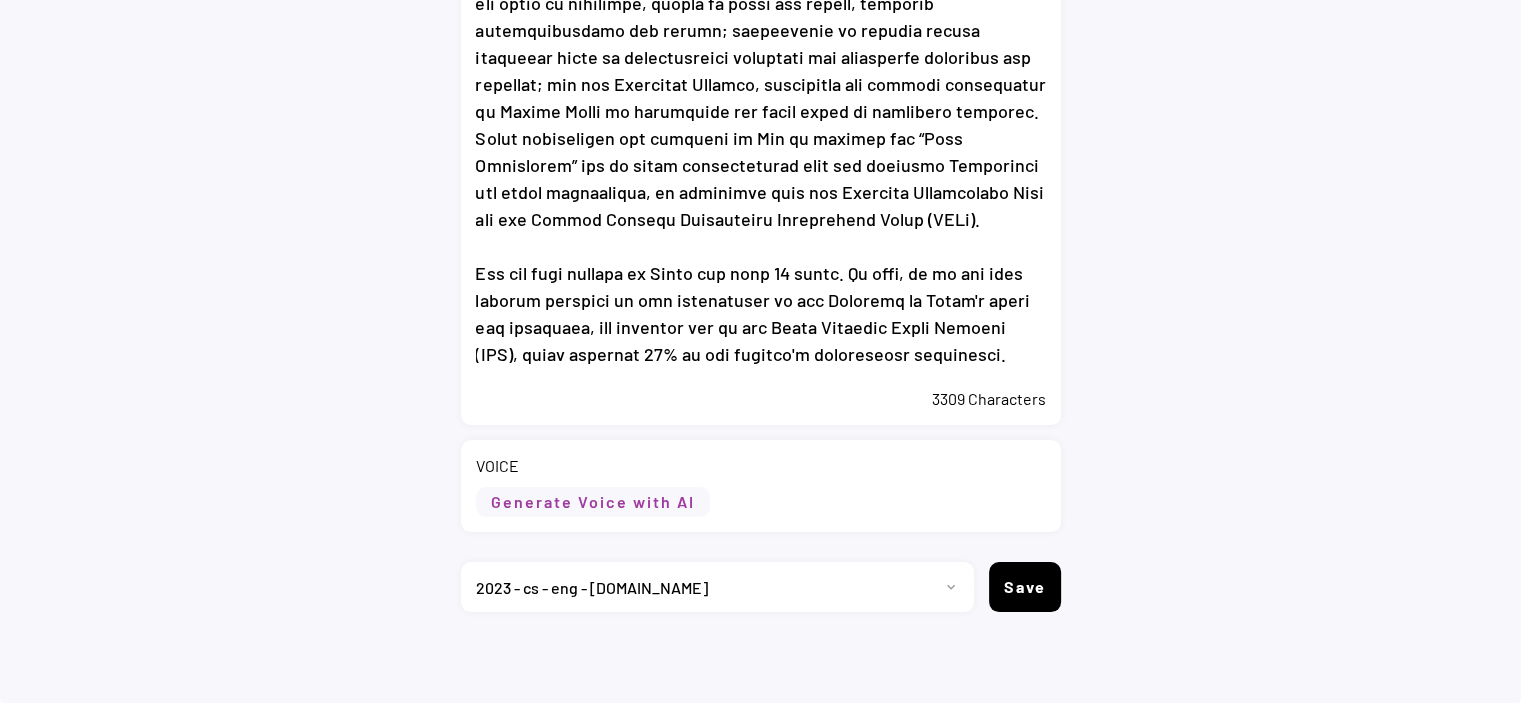 type on "The President of the Republic of Congo Denis Sassou Nguesso meets the CEO of Eni Claudio Descalzi
Brazzaville (Repubic of Congo), 15 luglio 2025 – The President of the Republic of Congo, Denis Sassou Nguesso, met today in Brazzaville with Eni's CEO, Claudio Descalzi, to discuss the numerous and different activities undergoing in the country. The meeting was also attended by the Minister of Hydrocarbons, Bruno Jean Richard Itoua, and the Director of the State Company SNPC, Maixent Raoul Ominga.
During the meeting, Eni's CEO Descalzi updated the President on the progress of the Congo LNG project, which exploits the country's gas resources through floating liquefaction plants. Thanks to Congo LNG, the country has joined the group of LNG exporting countries. With the completion of Phase 1 of the Congo LNG project, the country exports 1 billion m³/year. Phase 2, scheduled to start in Q4 2025, will increase exports to 4.5 billion m³/year.
Descalzi also updated President Nguesso on the progress of vegetable oi..." 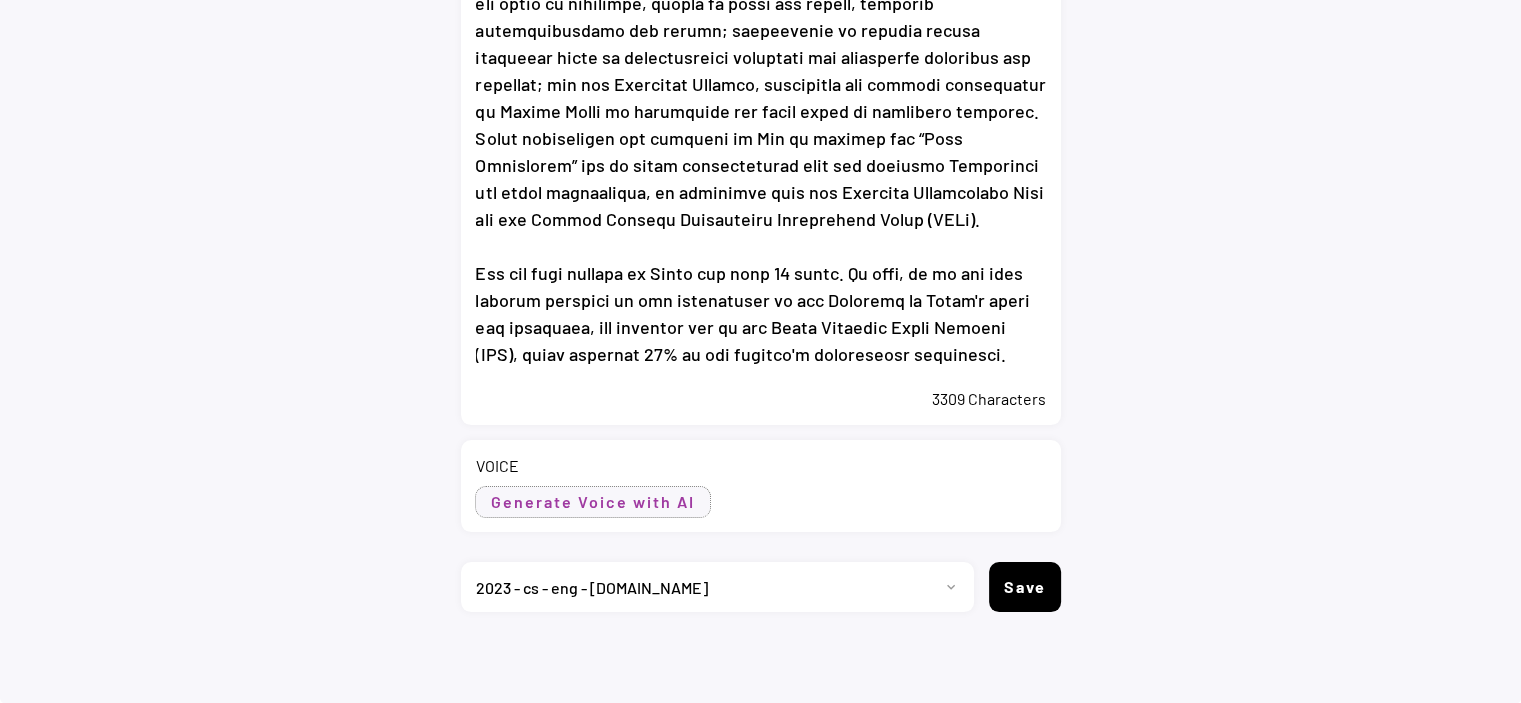 click on "Generate Voice with AI" at bounding box center [593, 502] 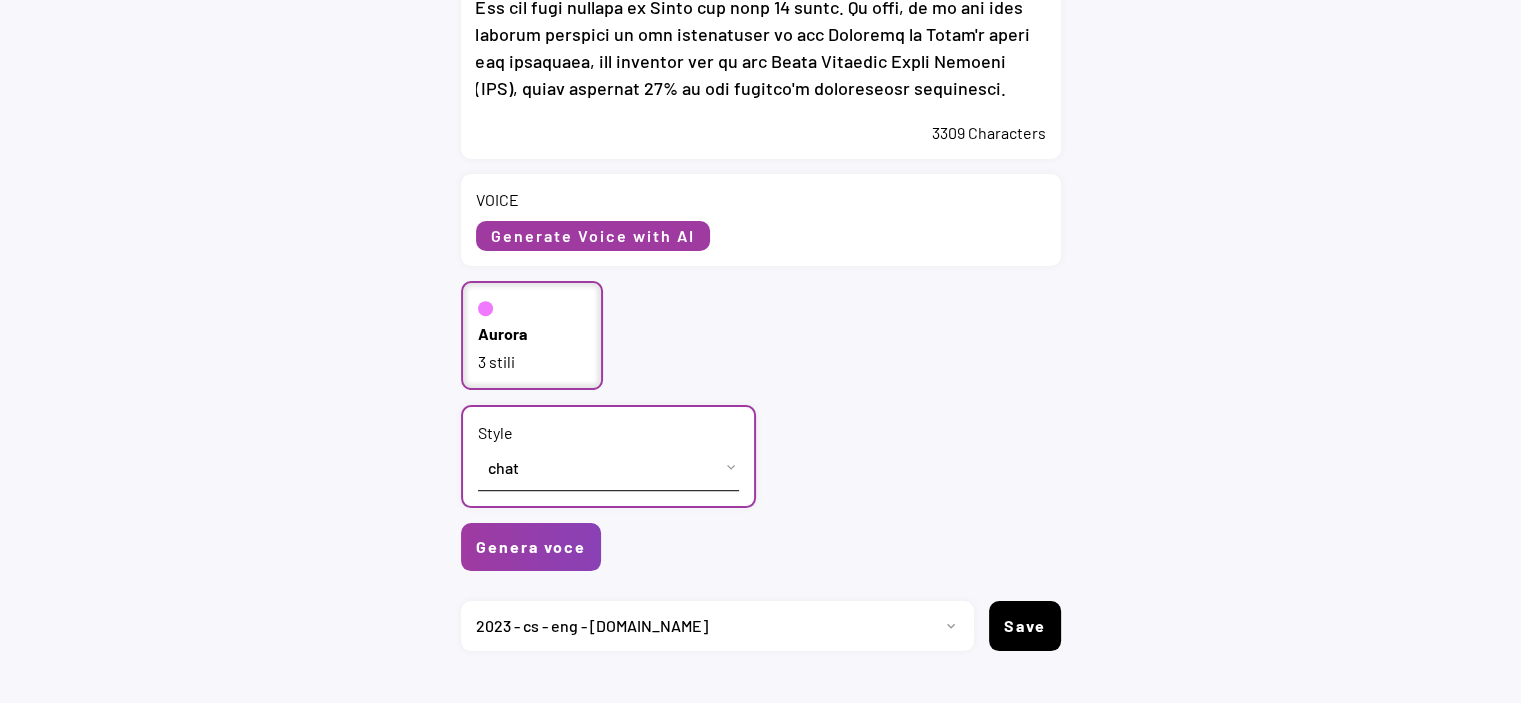 scroll, scrollTop: 1074, scrollLeft: 0, axis: vertical 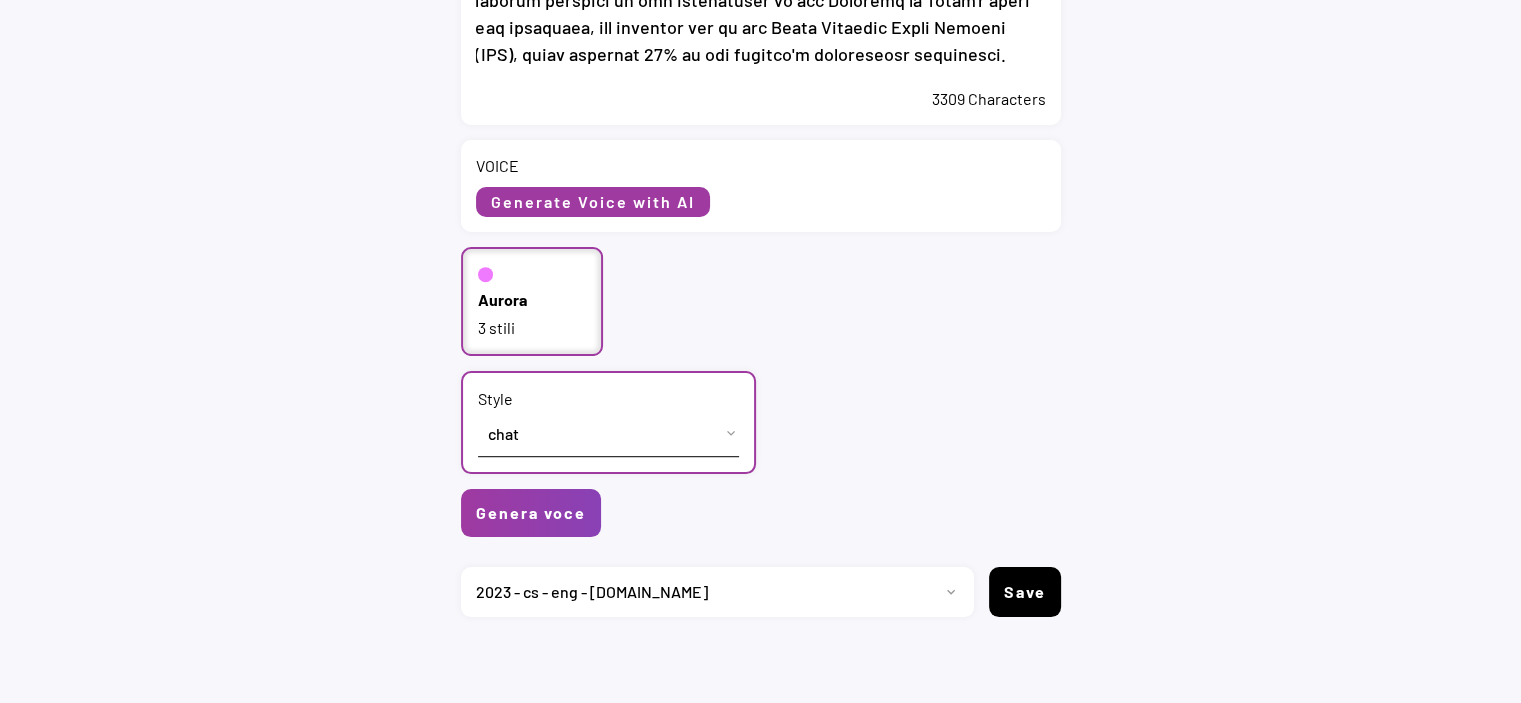 click on "Stile cheerful chat Default" at bounding box center (608, 433) 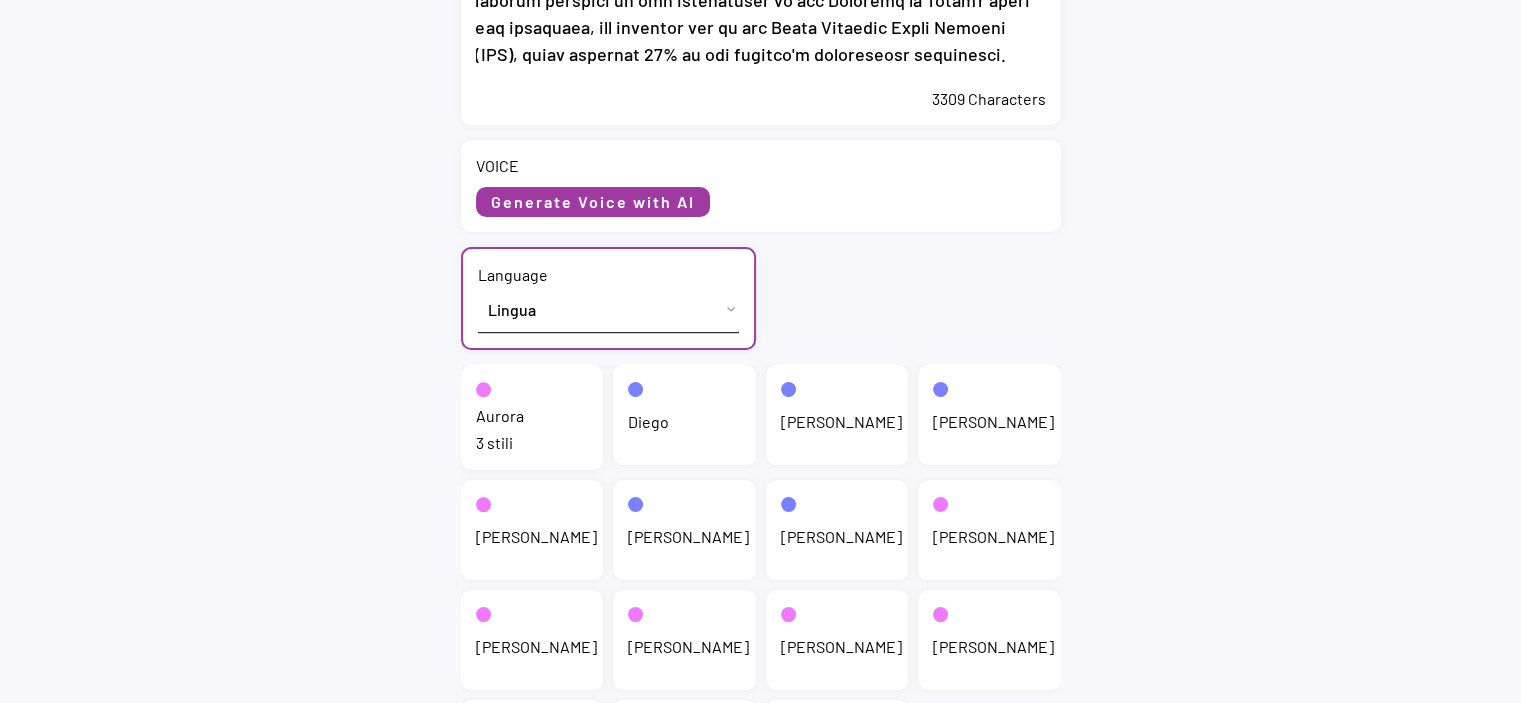 click on "Lingua English (US) French (France) Italian (Italy)" at bounding box center (608, 309) 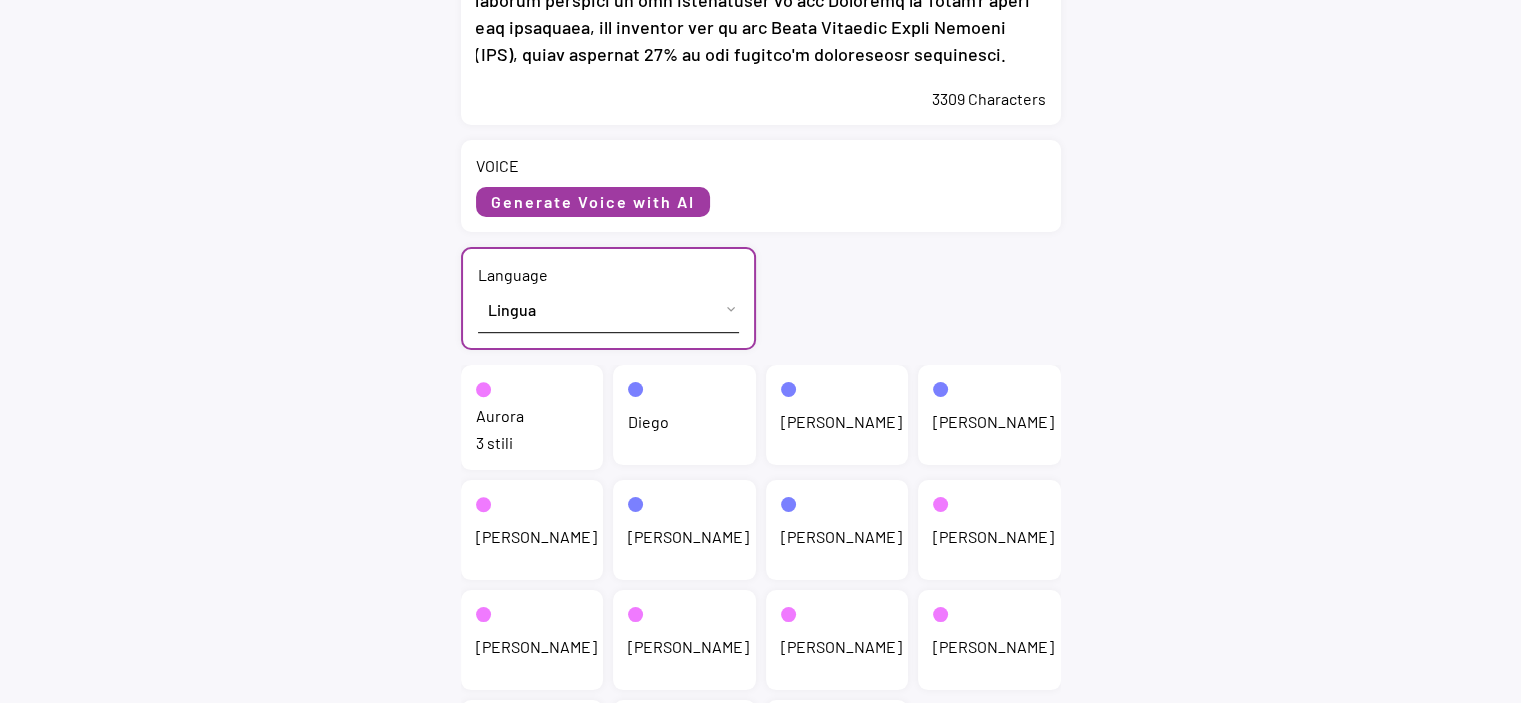 click on "Lingua English (US) French (France) Italian (Italy)" at bounding box center (608, 309) 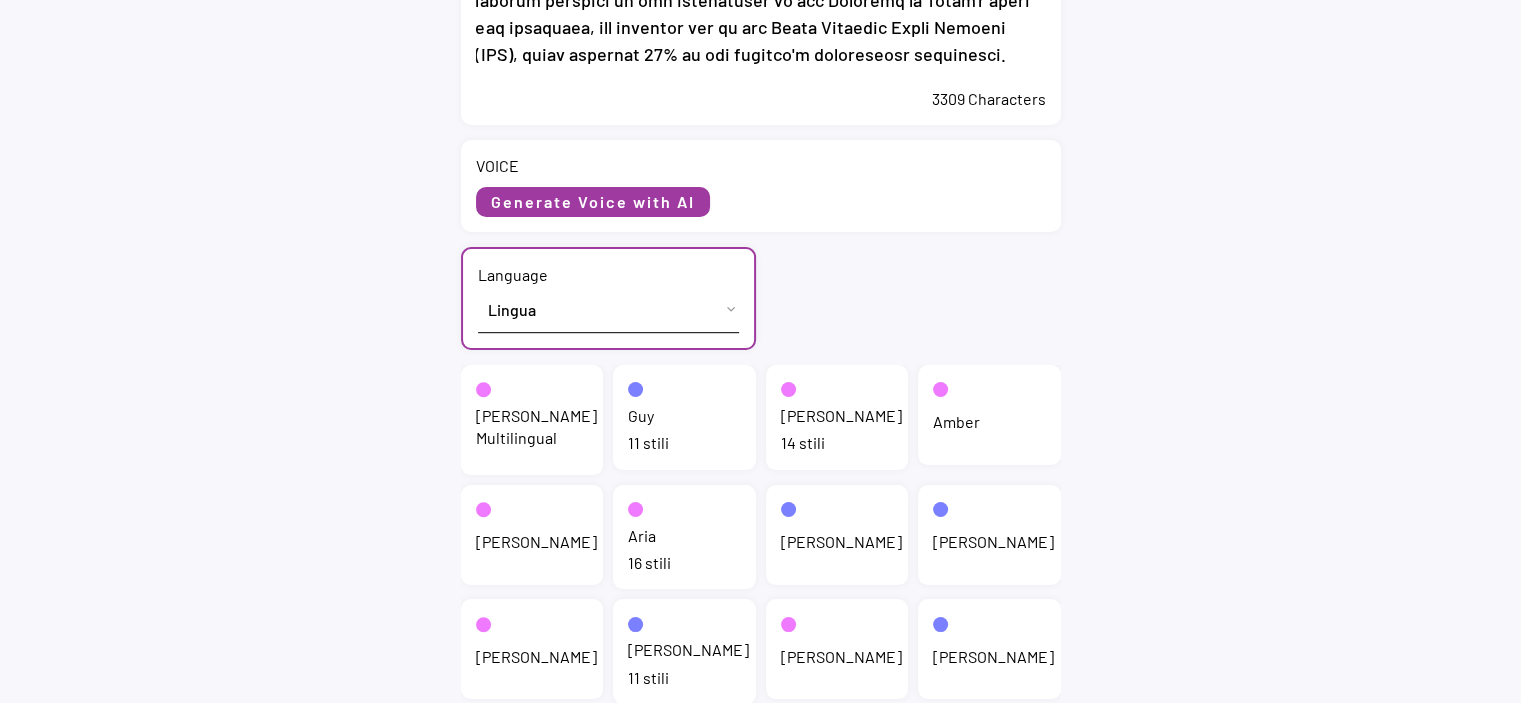 click on "Jenny" at bounding box center (841, 416) 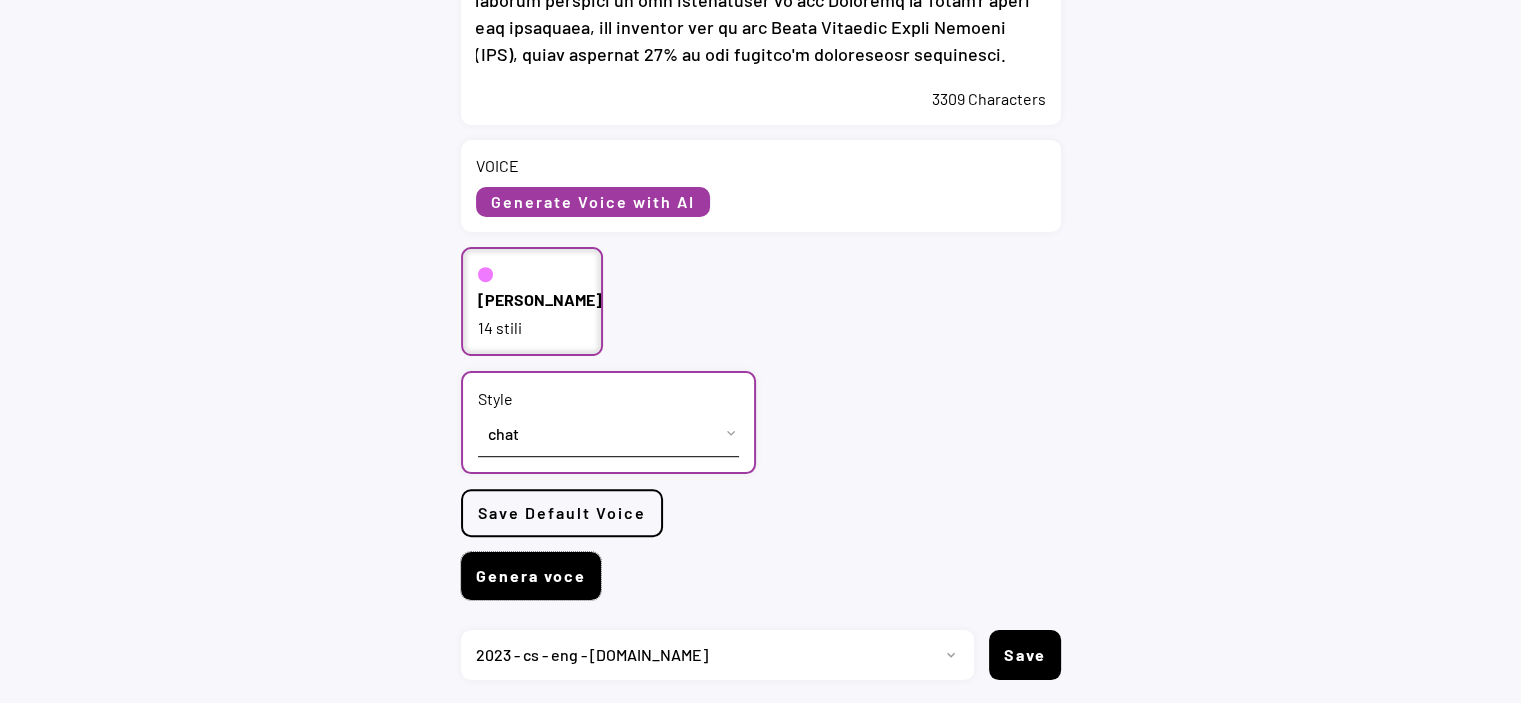click on "Genera voce" at bounding box center [531, 576] 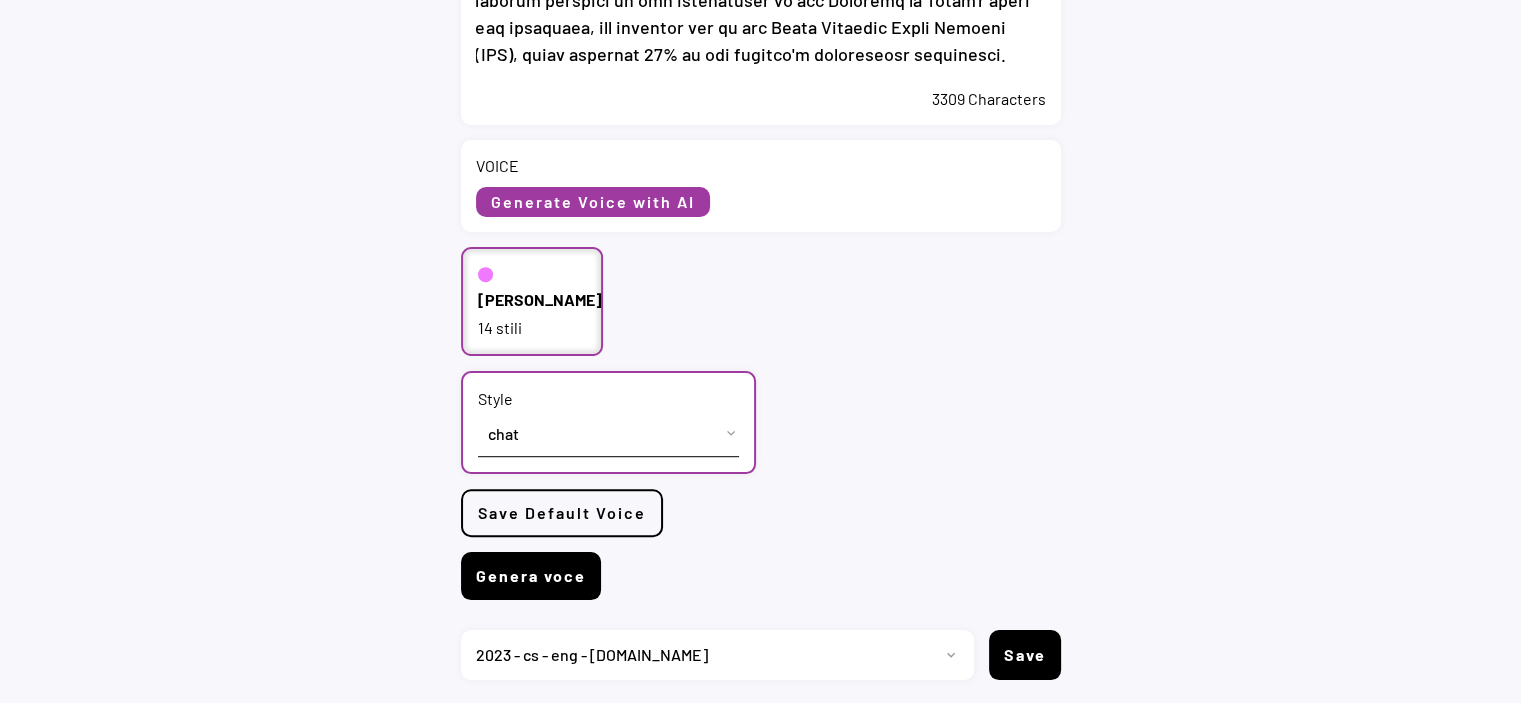 click on "Genera voce" at bounding box center [531, 576] 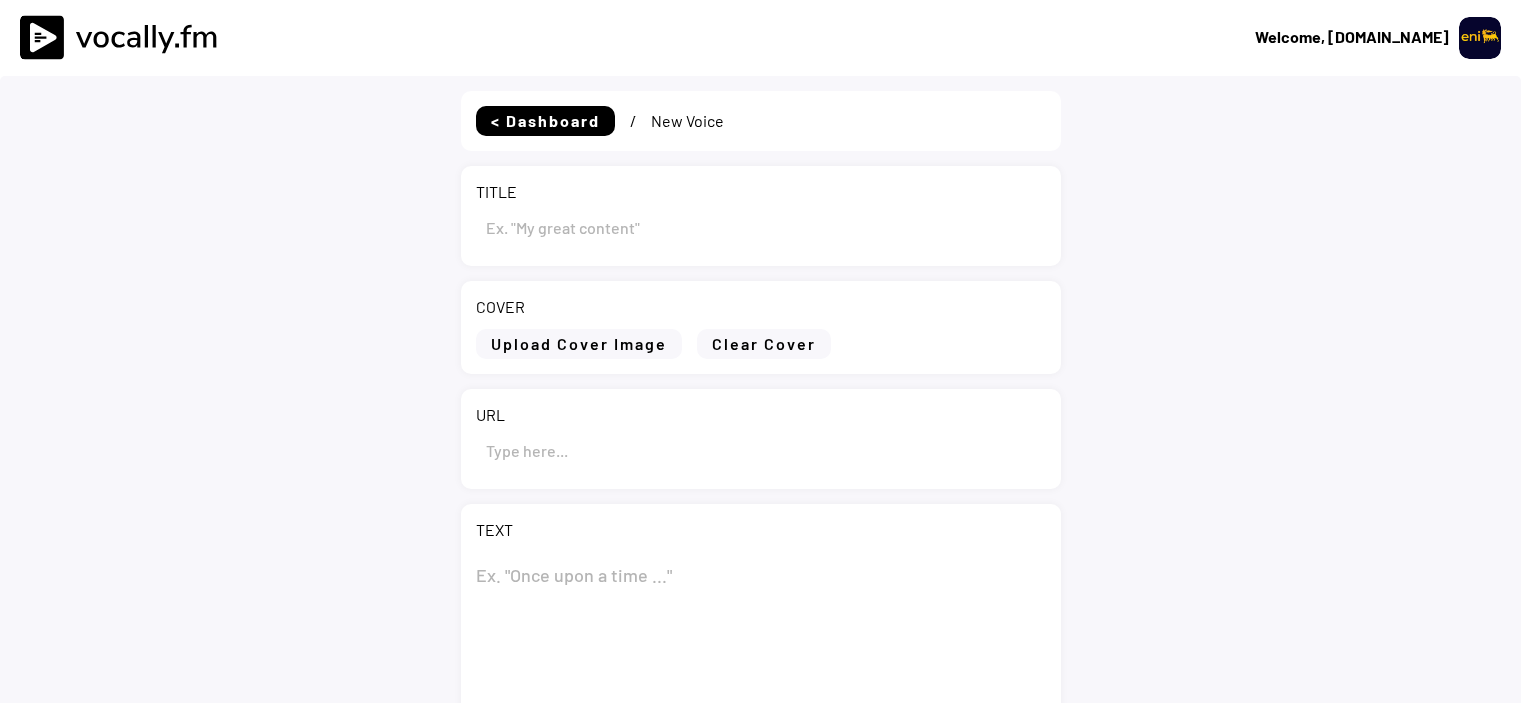 type on "The President of the Republic of Congo [PERSON_NAME] meets the CEO of Eni [PERSON_NAME]" 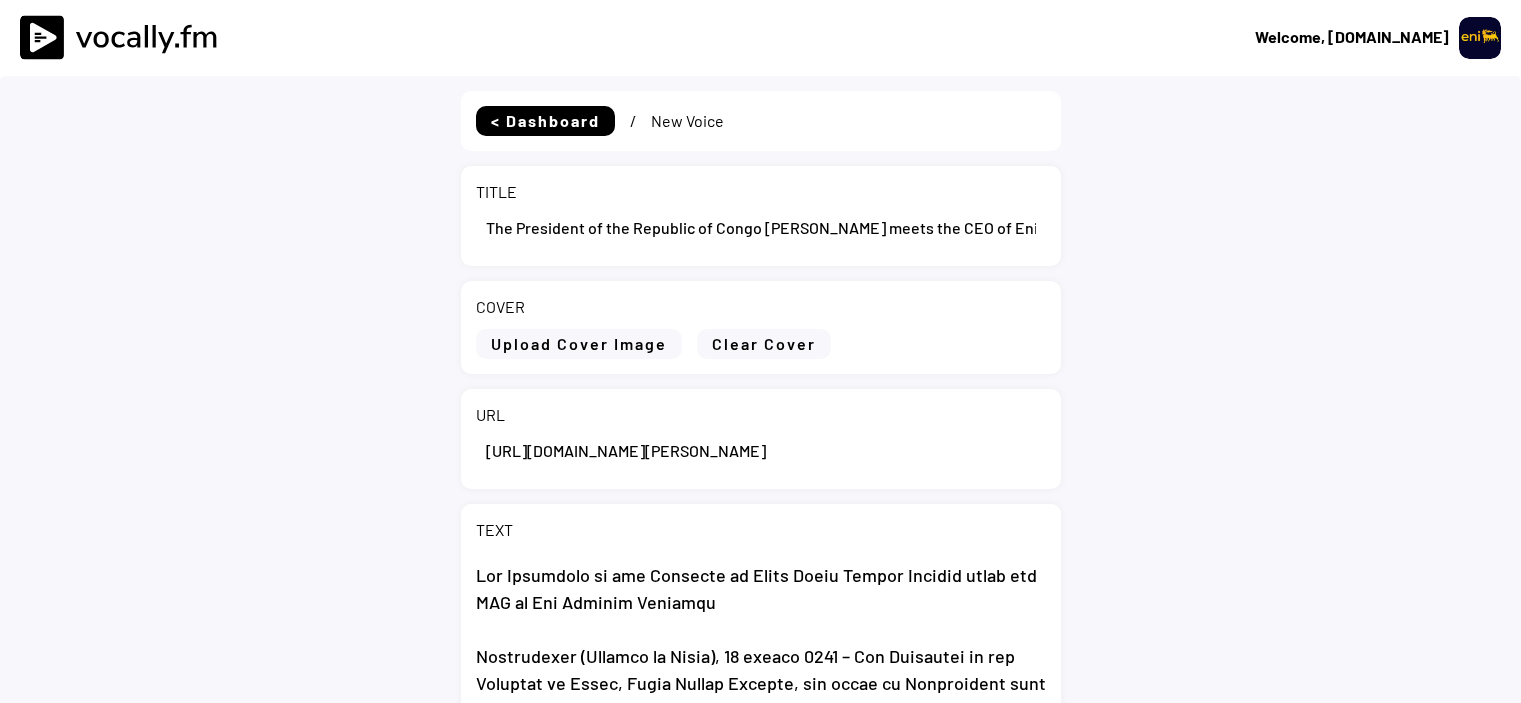scroll, scrollTop: 0, scrollLeft: 0, axis: both 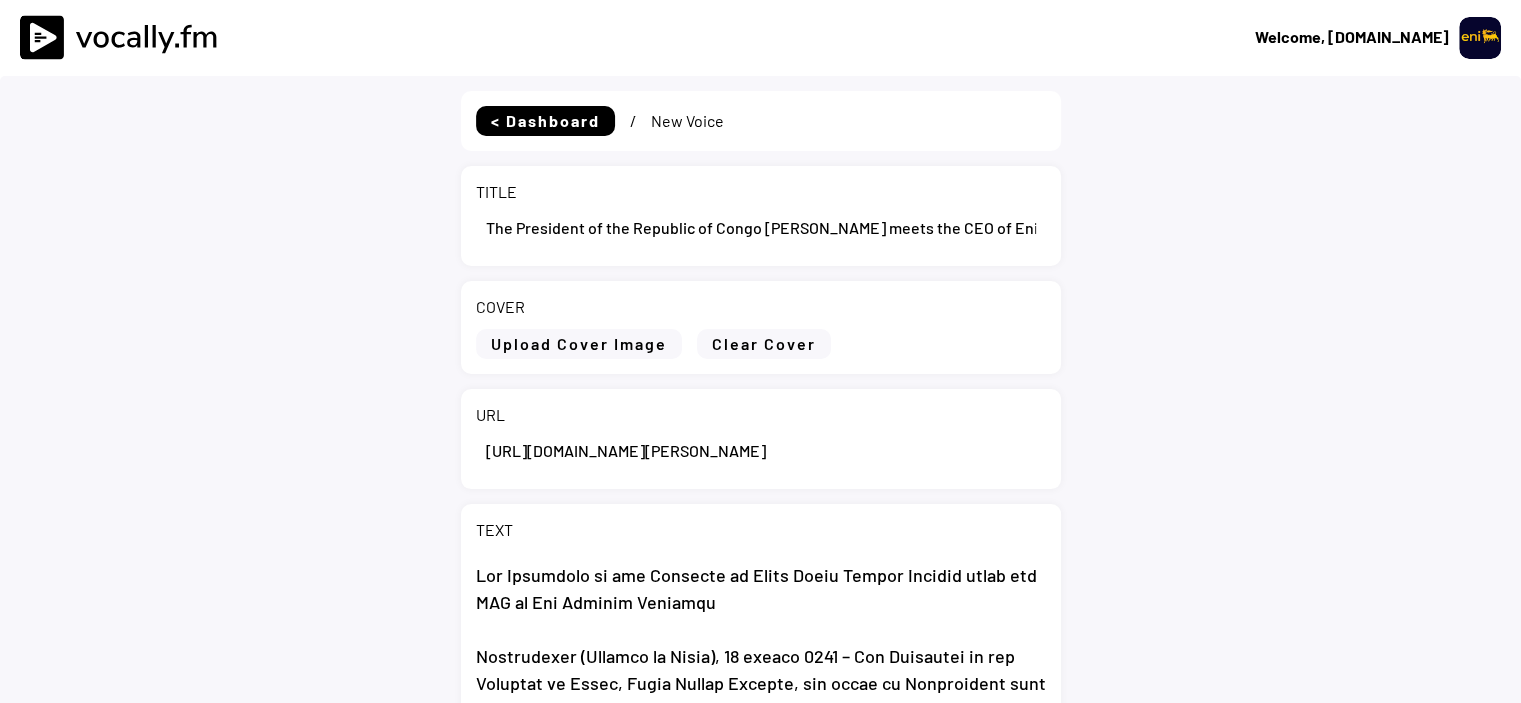 select on ""1348695171700984260__LOOKUP__1695815318097x346735823279882240"" 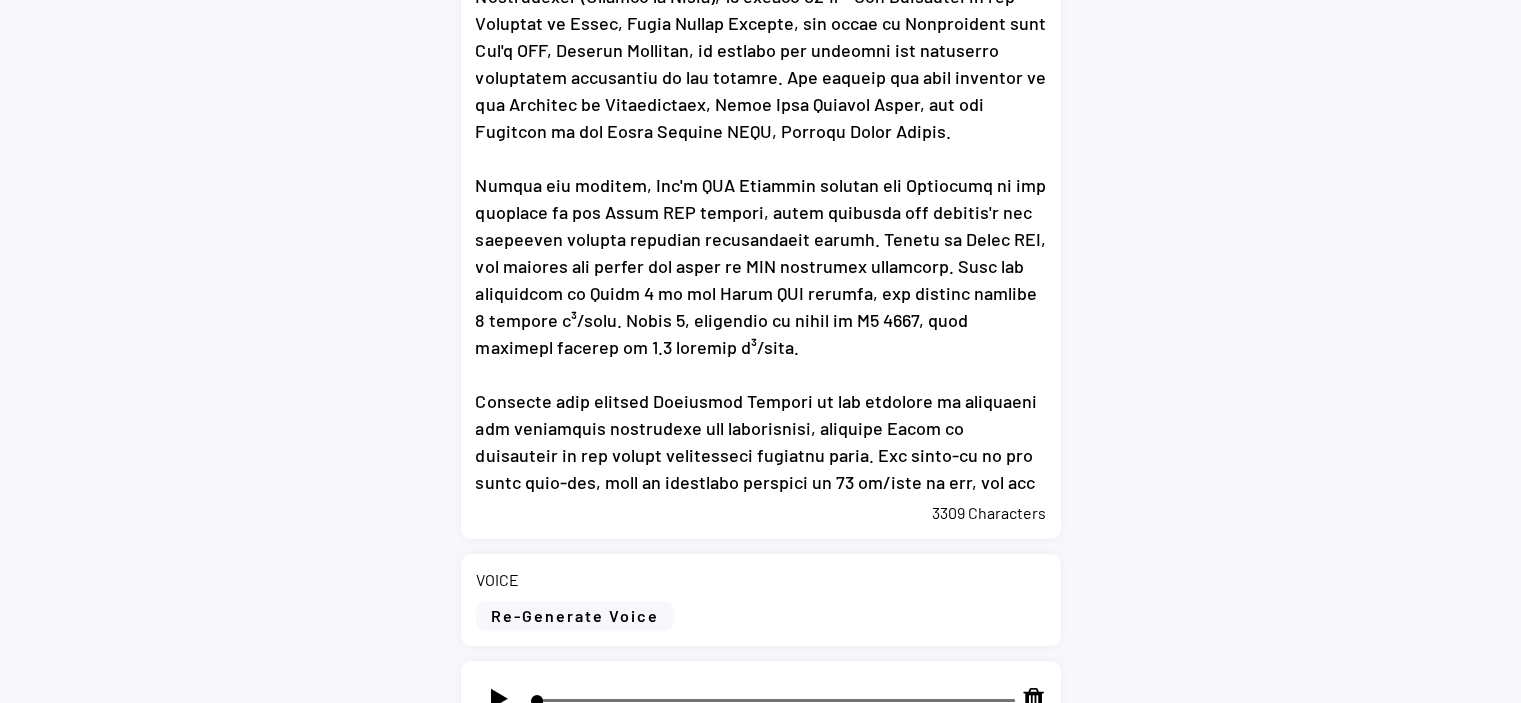 scroll, scrollTop: 900, scrollLeft: 0, axis: vertical 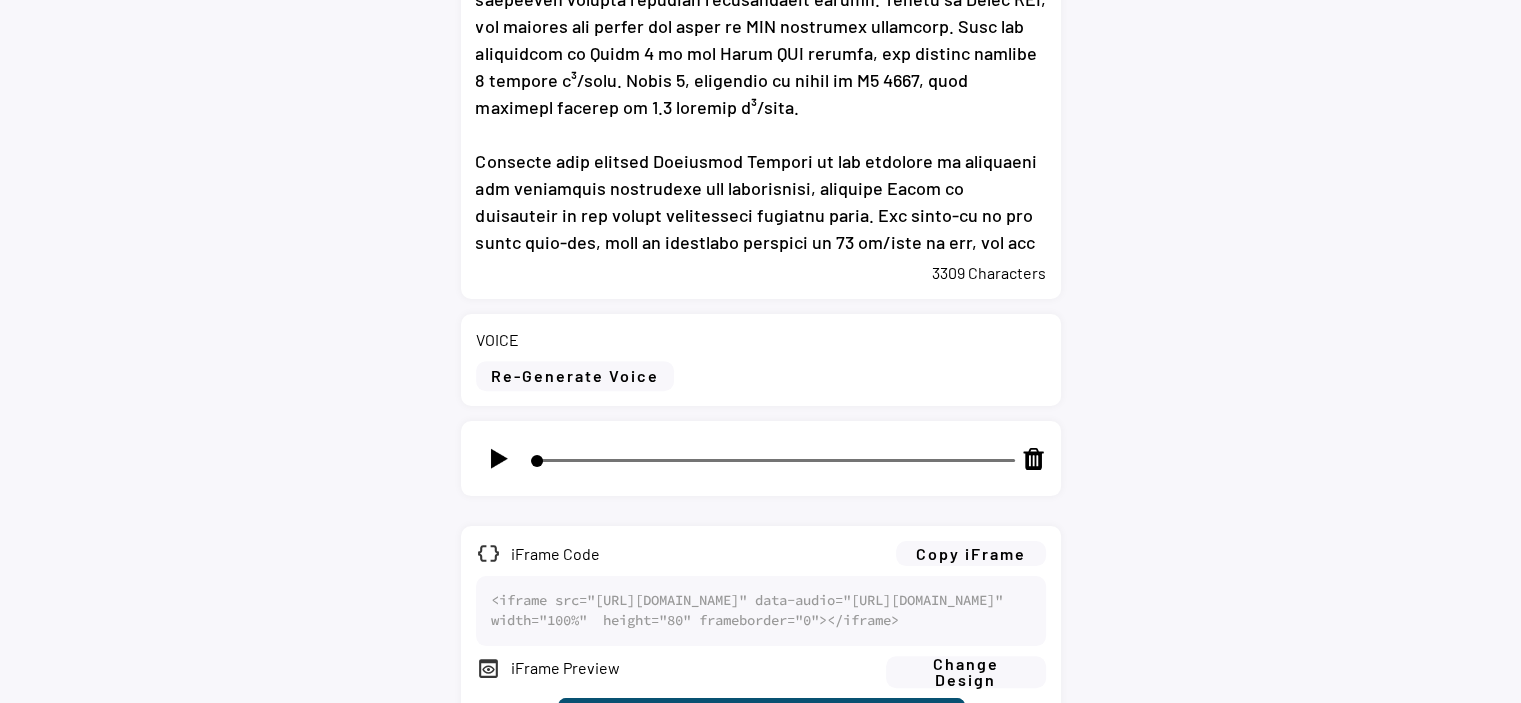 click 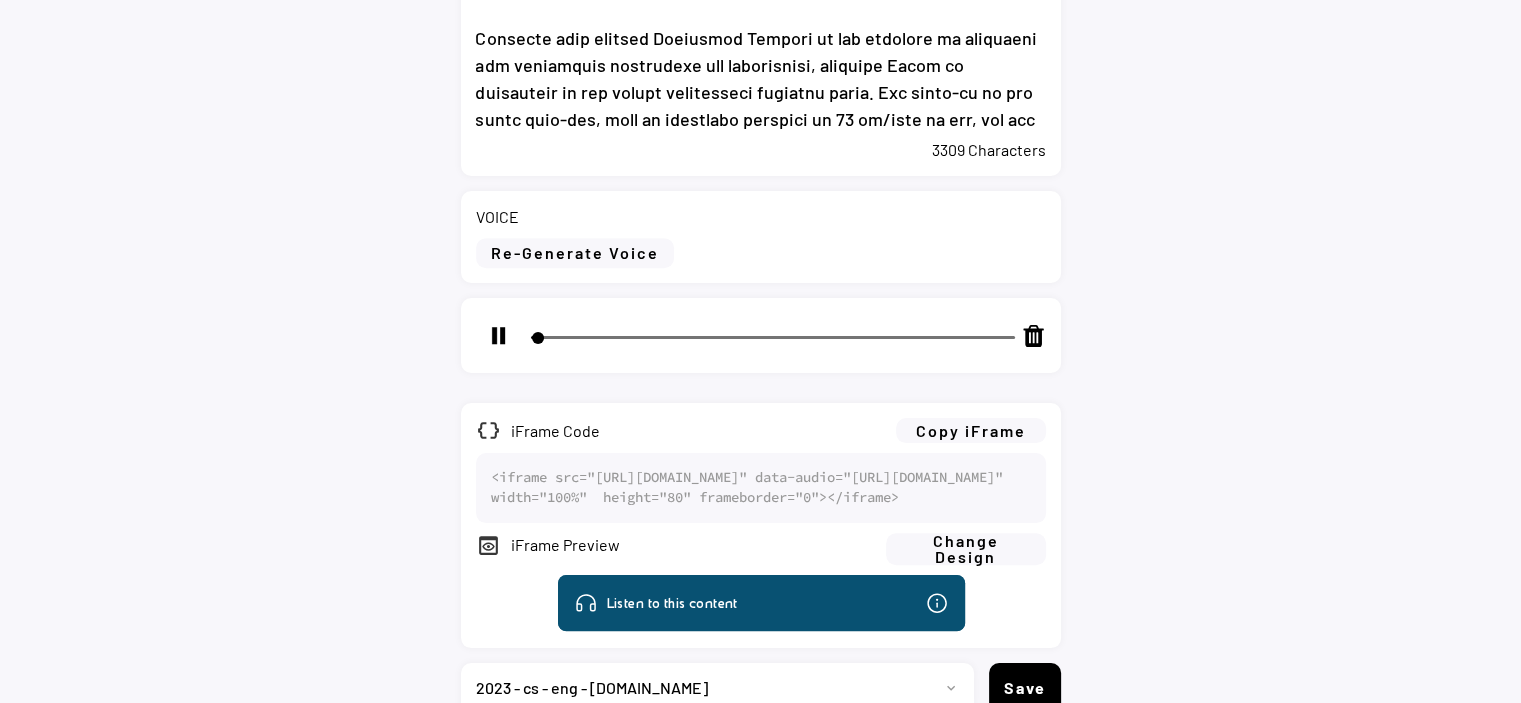 scroll, scrollTop: 1195, scrollLeft: 0, axis: vertical 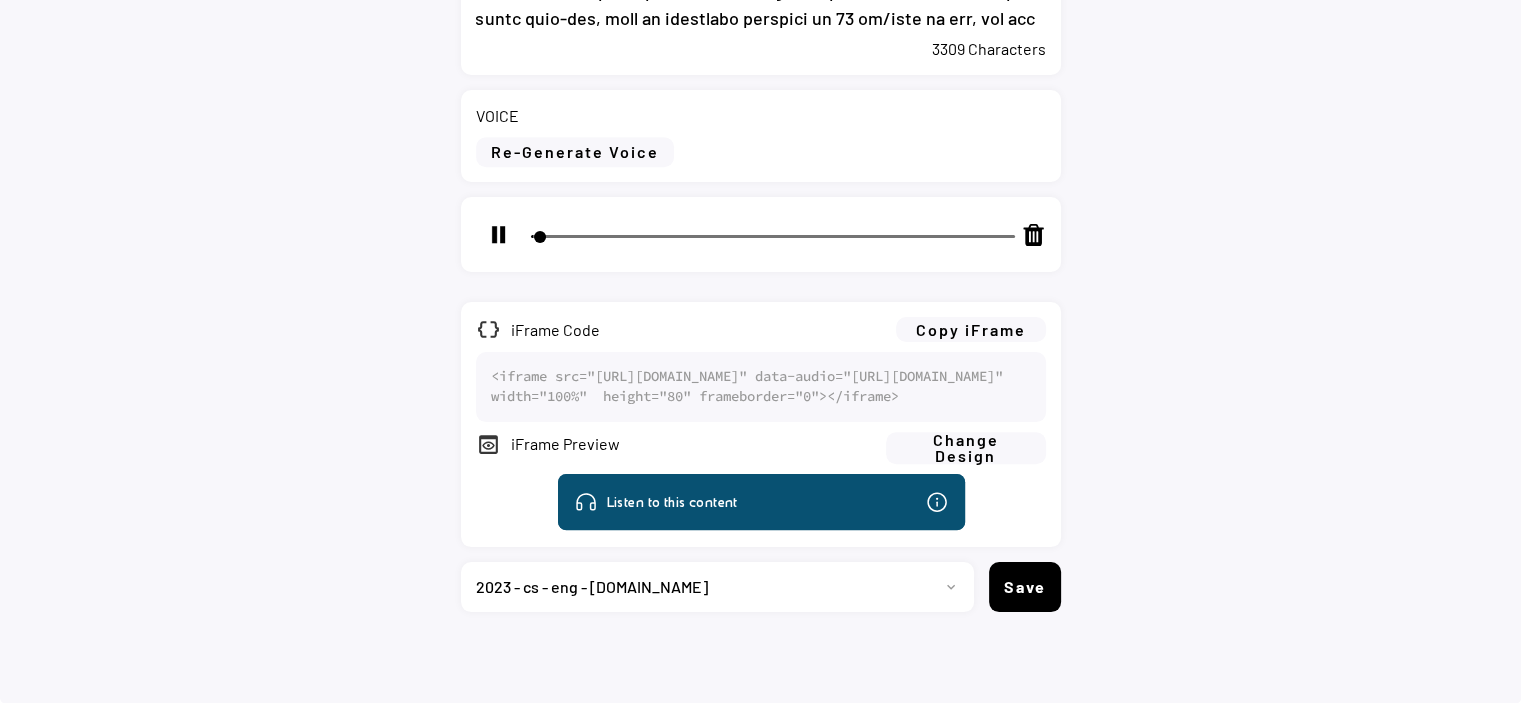click 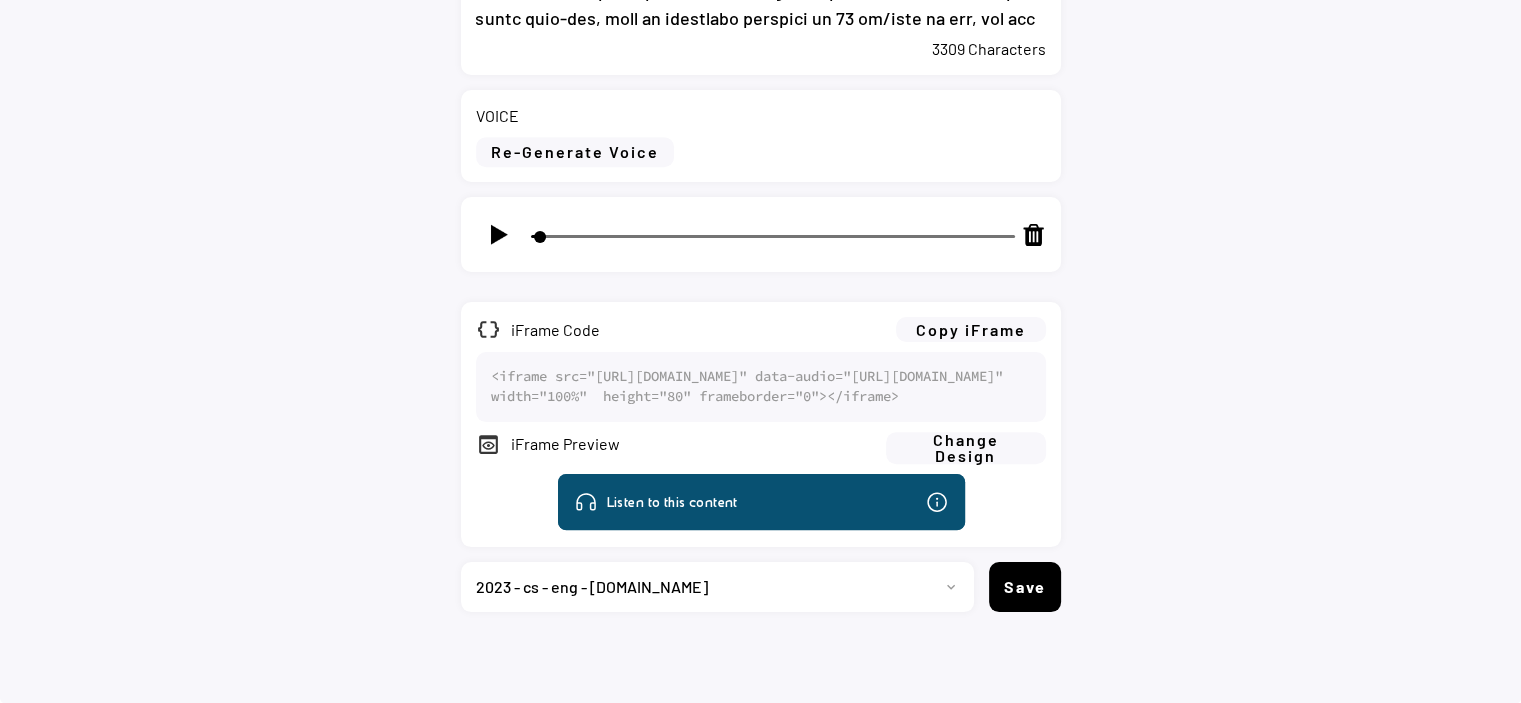 click on "Copy iFrame" at bounding box center [971, 329] 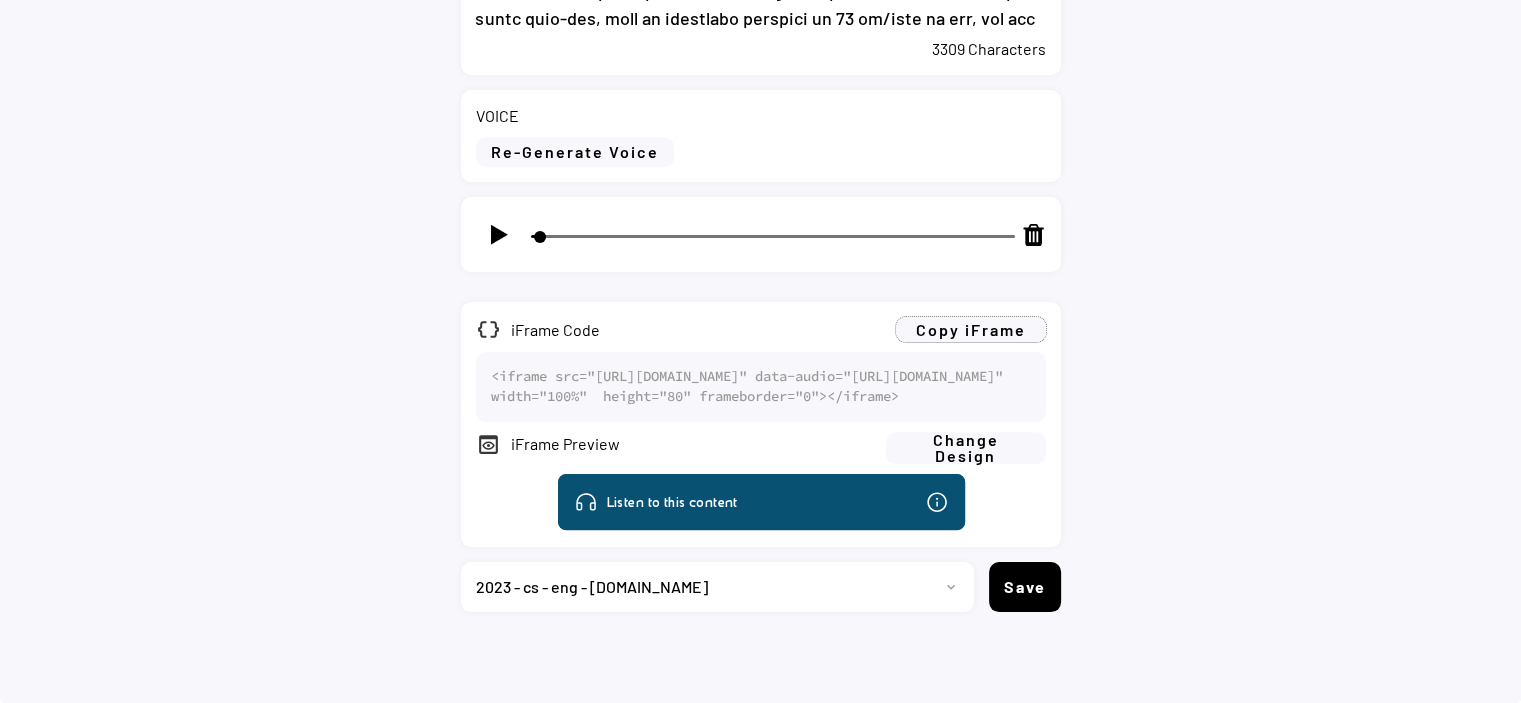 click on "Progetto 2023 - cs - eng - eni.com 2023 - cs - ita - eni.com 2023 - storie - ita - eni.com 2023 - storie - eng - eni.com 2024-cs-ita-eni.com 2024-cs-eng-eni.com 2024-news-ita-eni.com 2024-news-eng-eni.com 2024 - storie - ita - eni.com 2024 - storie - eng - eni.com  2023-news-ita-eni.com 2023-news-eng-eni.com Project 13 2025-cs-ita-eni.com 2025-cs-eng-eni.com 2025-news-ita-eni.com 2025-news-eng-eni.com 2025-storie-ita-eni.com 2025-storie-eng-eni.com" at bounding box center (710, 587) 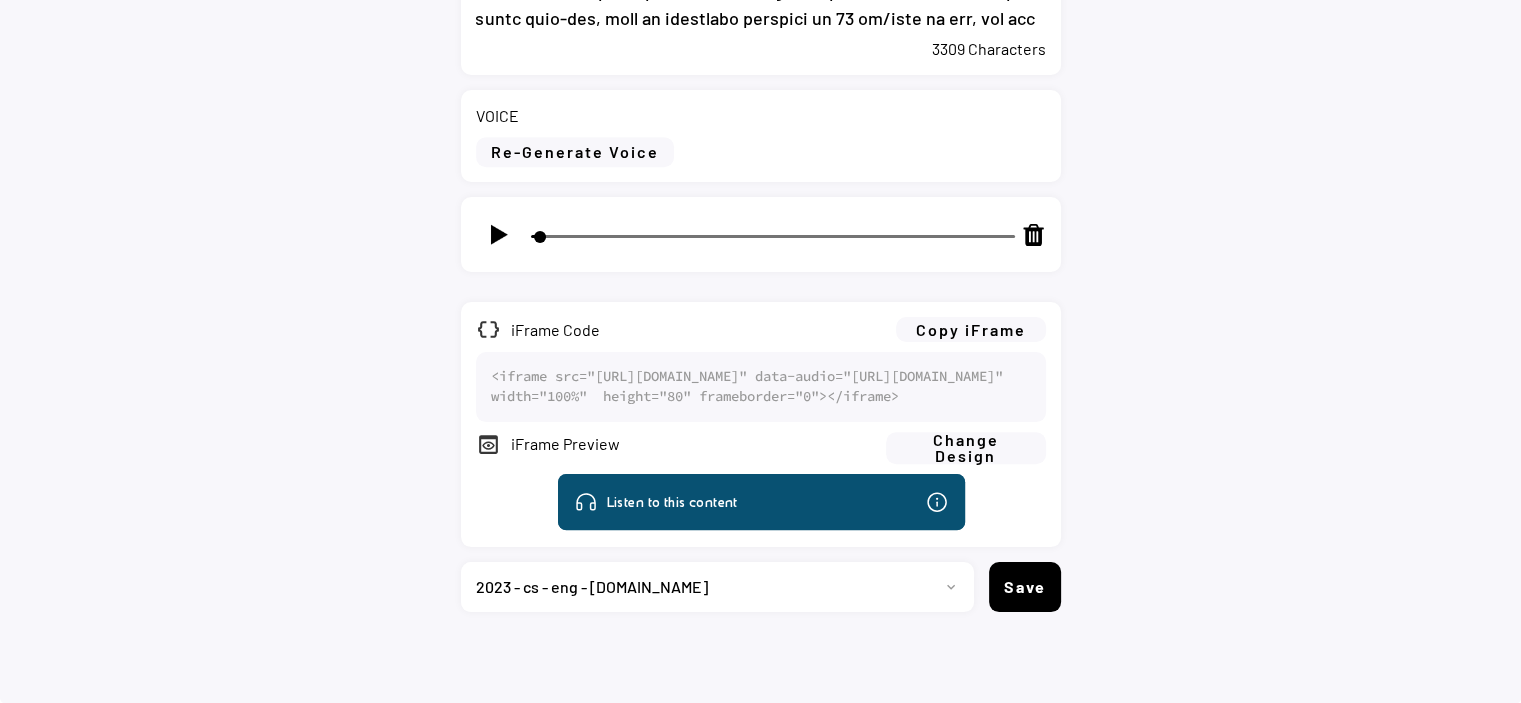 select on ""1348695171700984260__LOOKUP__1735904392009x606523124540768300"" 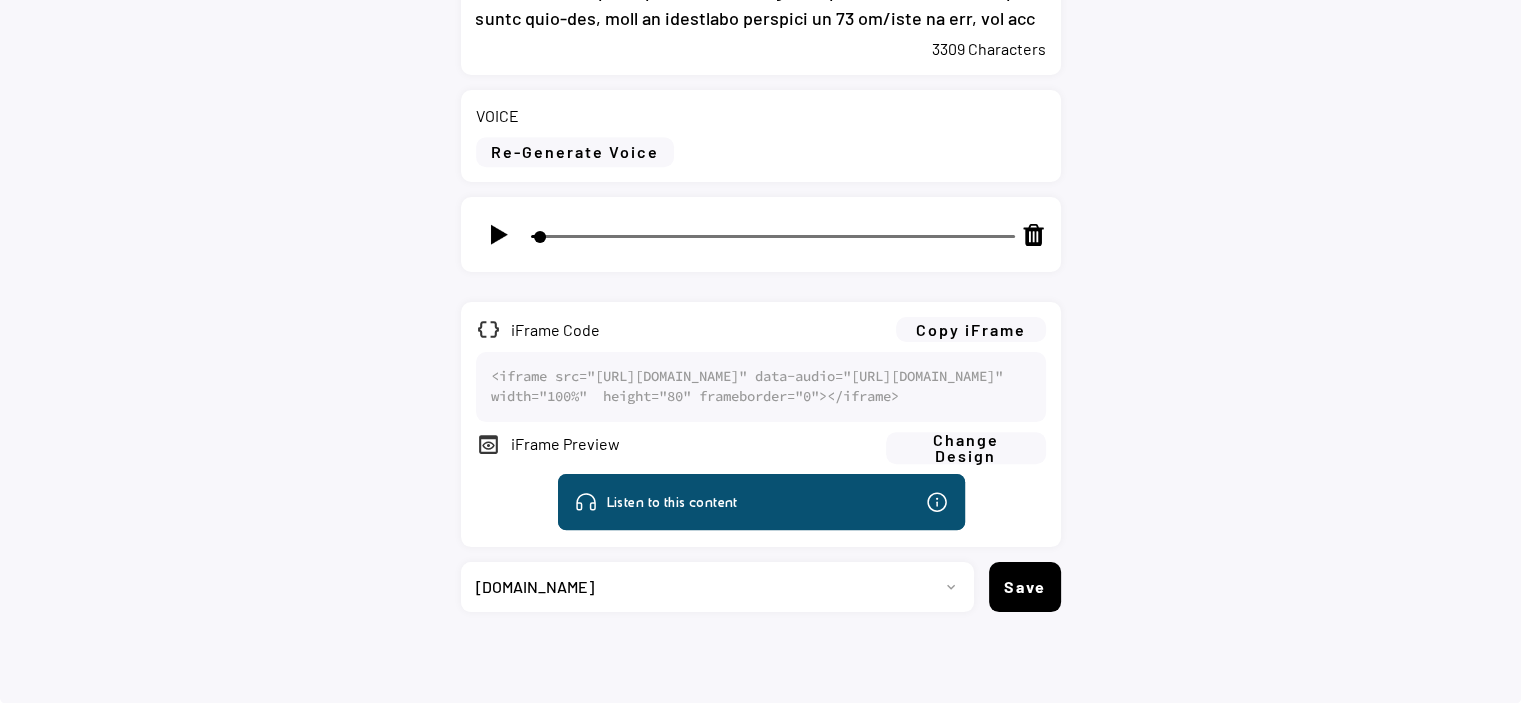 click on "Progetto 2023 - cs - eng - [DOMAIN_NAME] 2023 - cs - ita - [DOMAIN_NAME] 2023 - storie - ita - [DOMAIN_NAME] 2023 - storie - eng - [DOMAIN_NAME] [DOMAIN_NAME] [DOMAIN_NAME] [DOMAIN_NAME] [DOMAIN_NAME] 2024 - storie - ita - [DOMAIN_NAME] 2024 - storie - eng - [DOMAIN_NAME]  [DOMAIN_NAME] [DOMAIN_NAME] Project 13 [DOMAIN_NAME] [DOMAIN_NAME] [DOMAIN_NAME] [DOMAIN_NAME] [DOMAIN_NAME] [DOMAIN_NAME]" at bounding box center [710, 587] 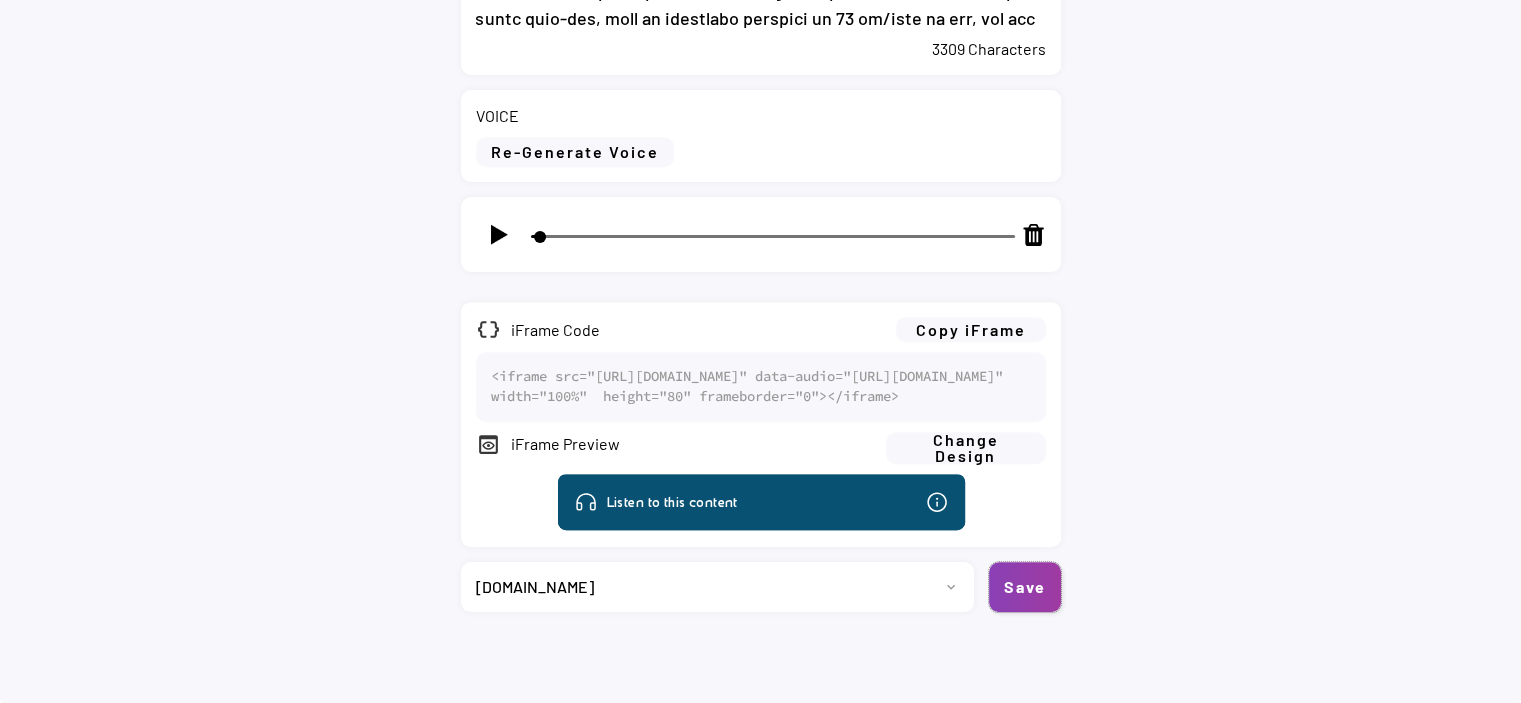 click on "Save" at bounding box center (1025, 587) 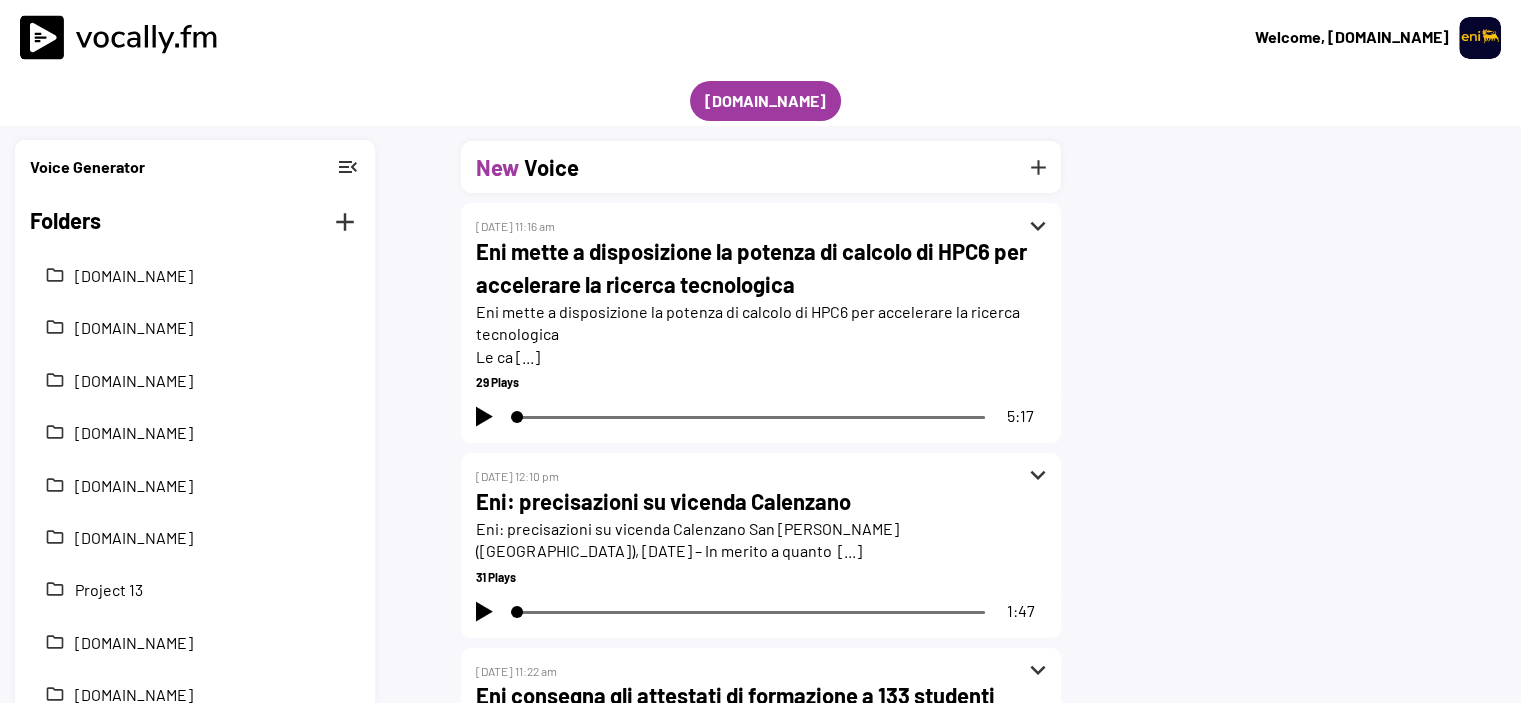 scroll, scrollTop: 0, scrollLeft: 0, axis: both 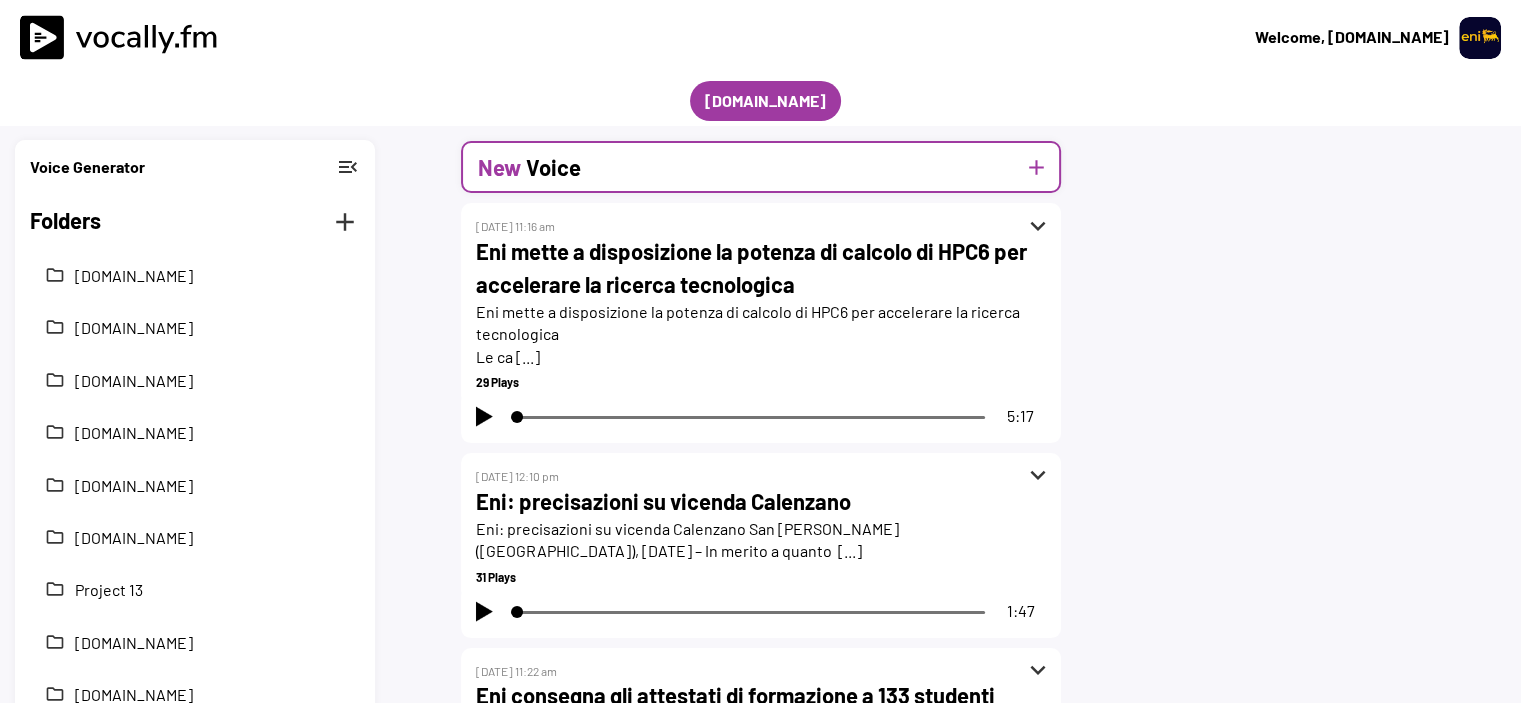 click on "New Voice add" at bounding box center [761, 167] 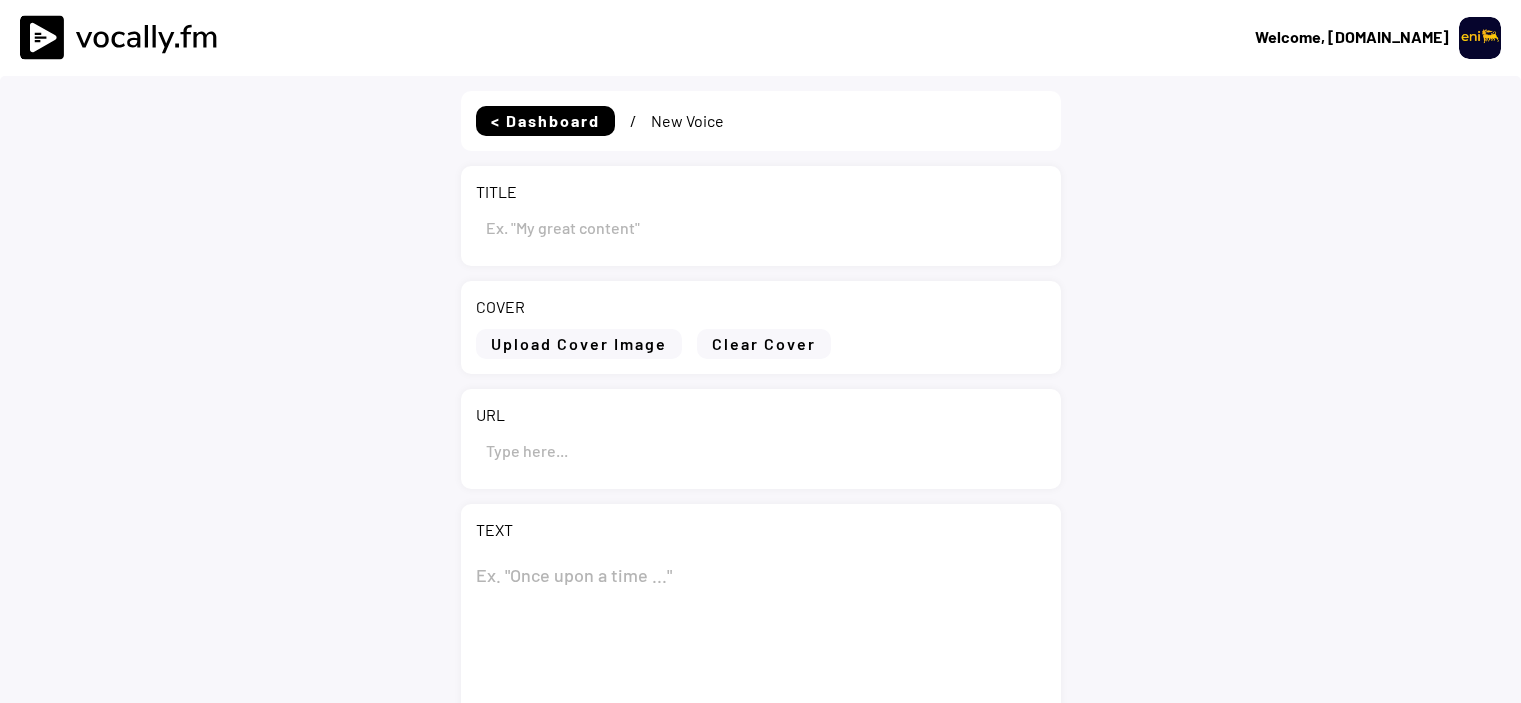 scroll, scrollTop: 0, scrollLeft: 0, axis: both 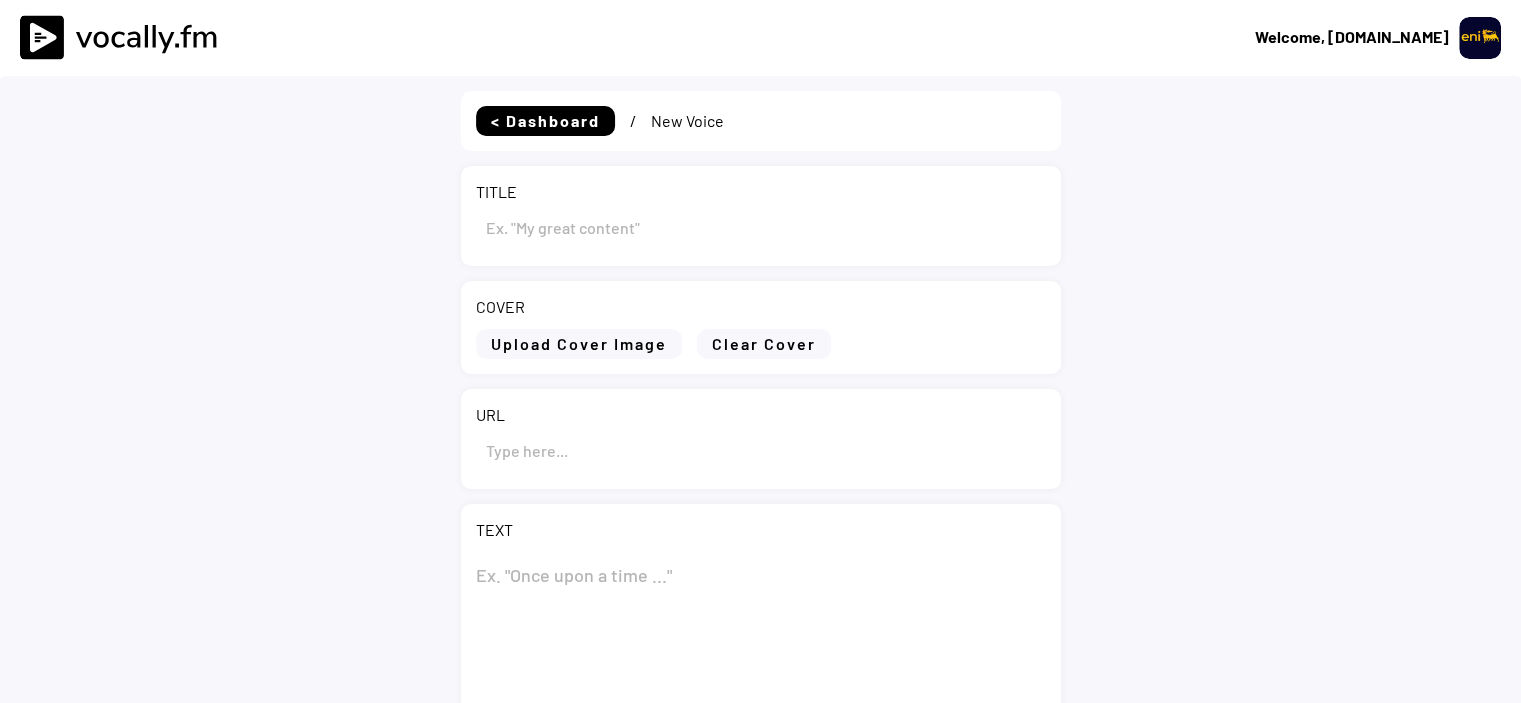 type on "Draft" 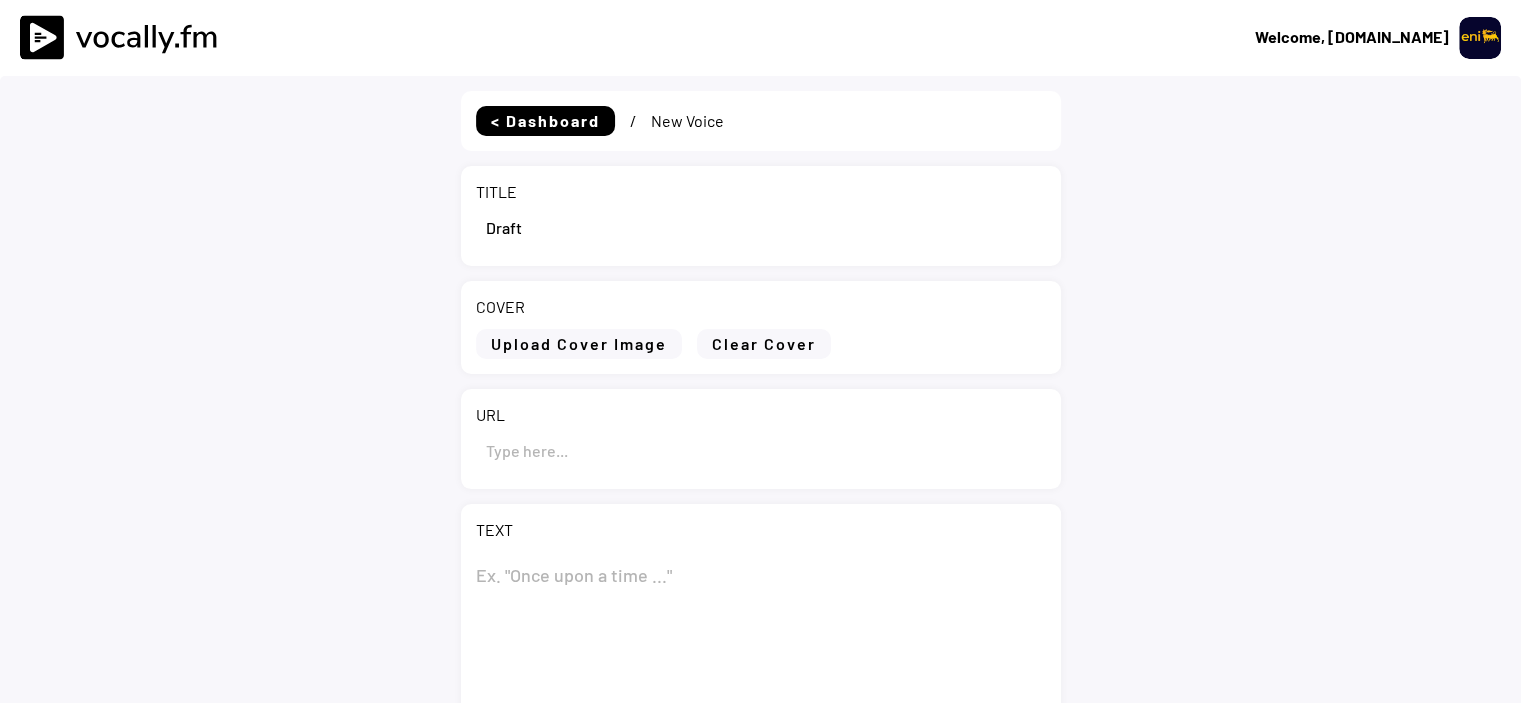 select on ""1348695171700984260__LOOKUP__1735904392009x606523124540768300"" 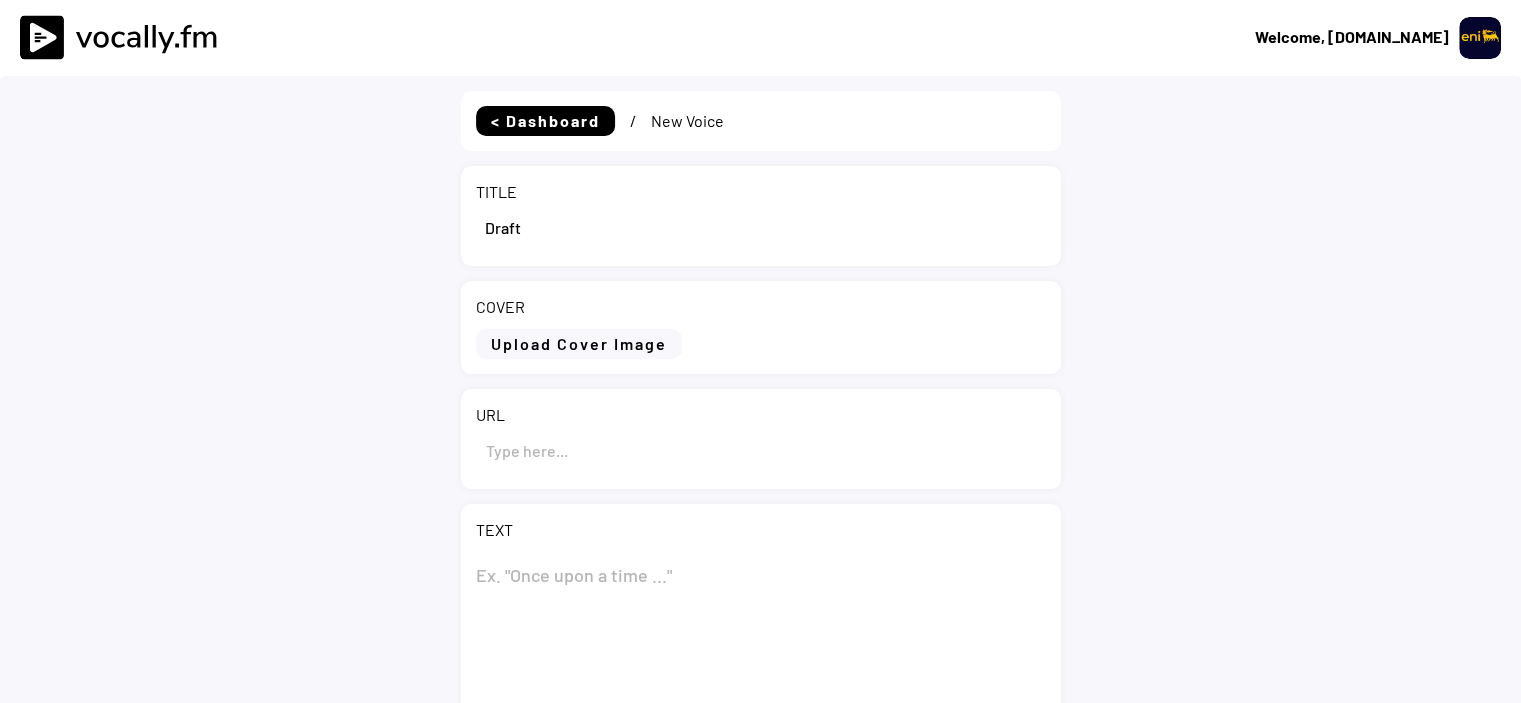 scroll, scrollTop: 0, scrollLeft: 0, axis: both 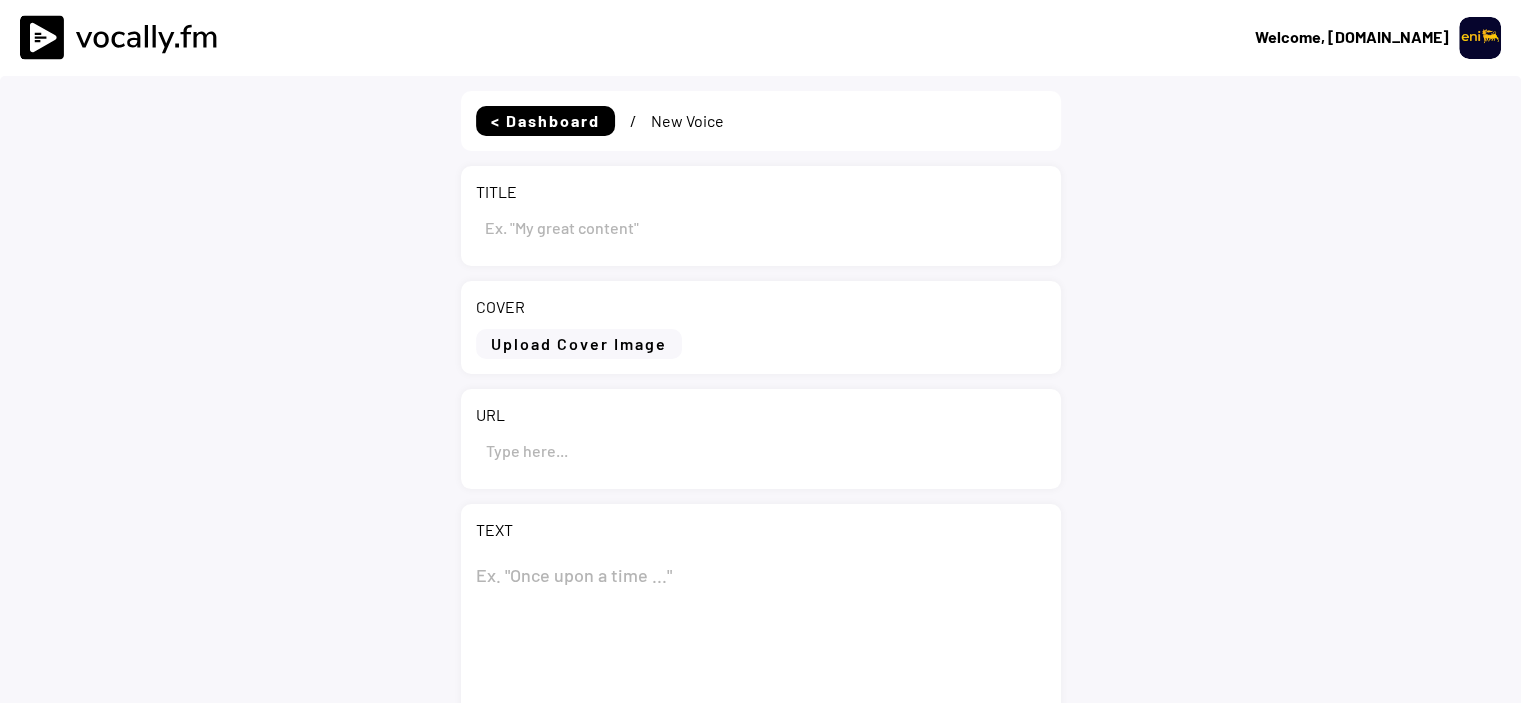 click at bounding box center [761, 227] 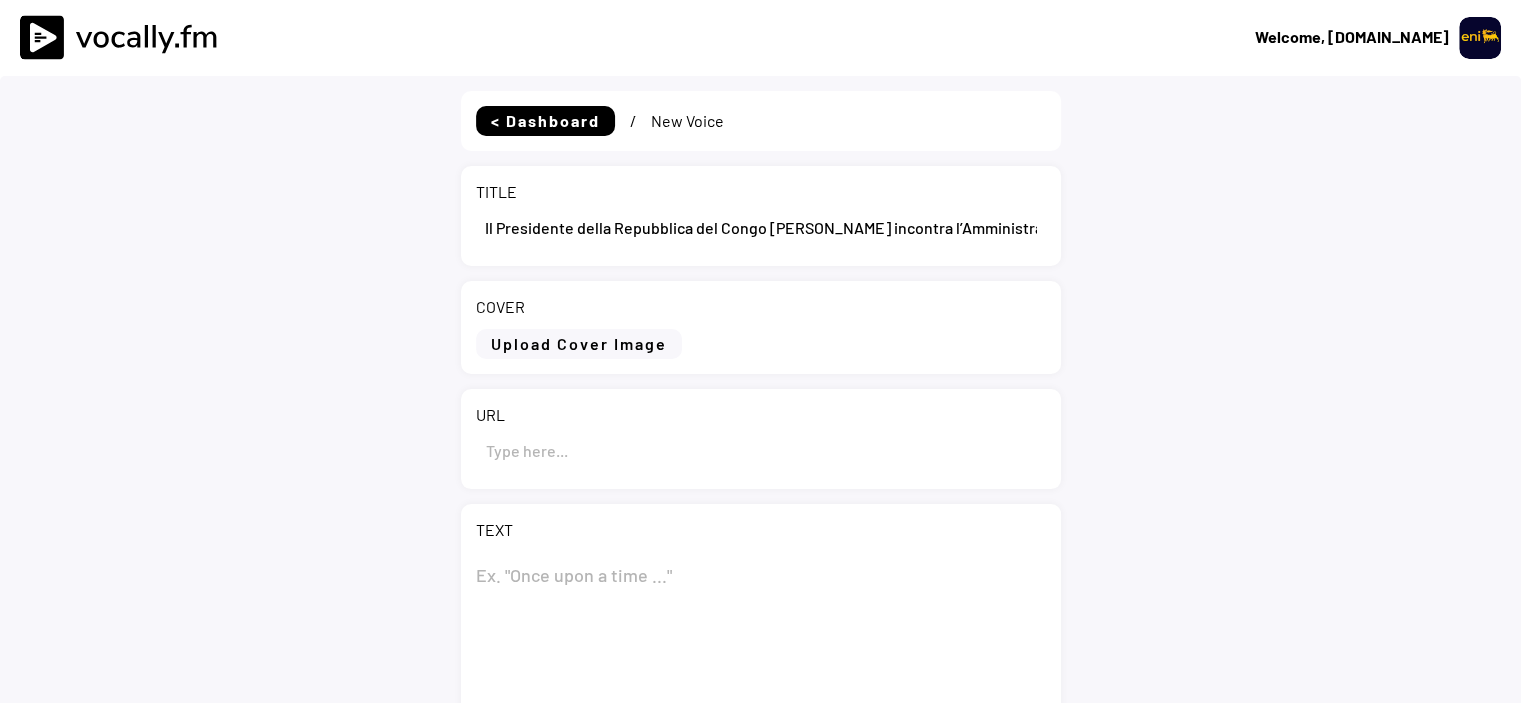 scroll, scrollTop: 0, scrollLeft: 295, axis: horizontal 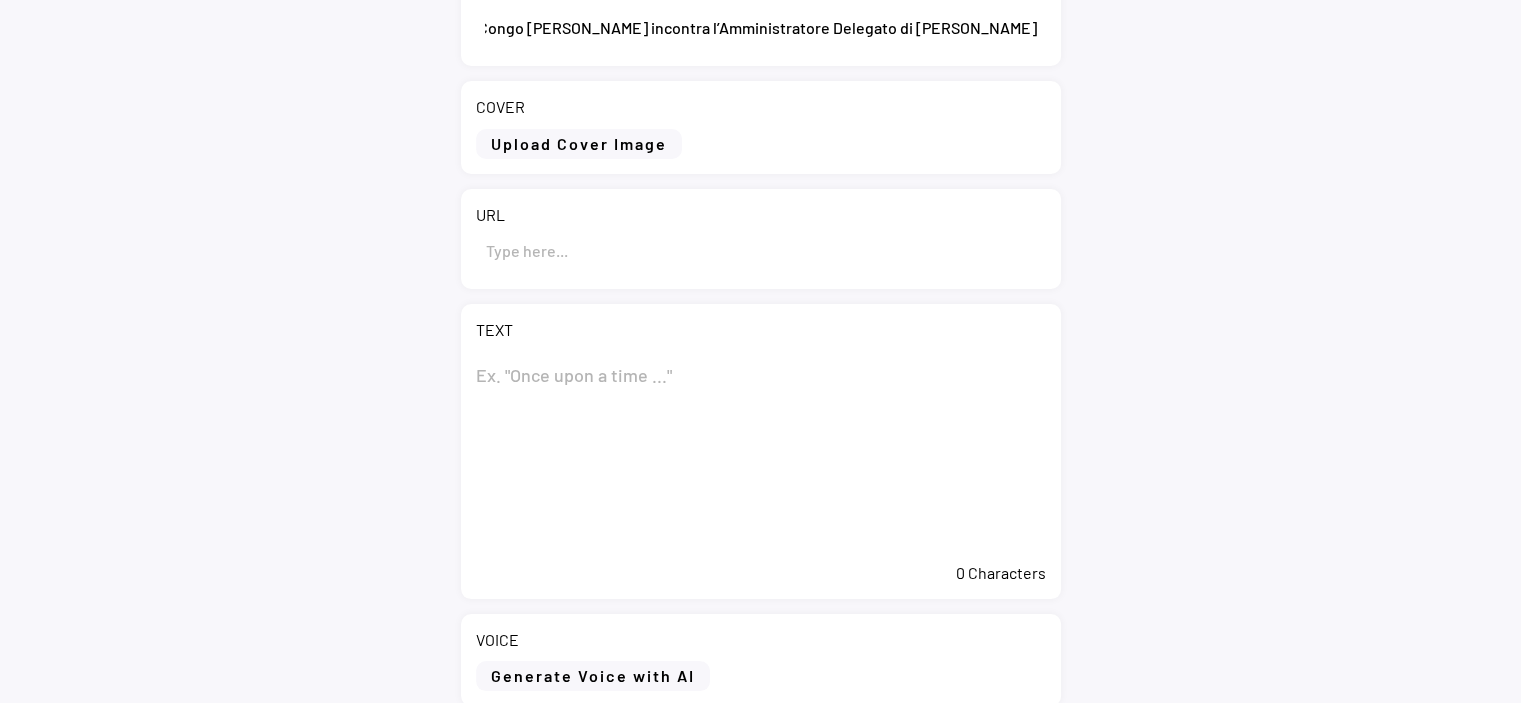 type on "Il Presidente della Repubblica del Congo [PERSON_NAME] incontra l’Amministratore Delegato di [PERSON_NAME]" 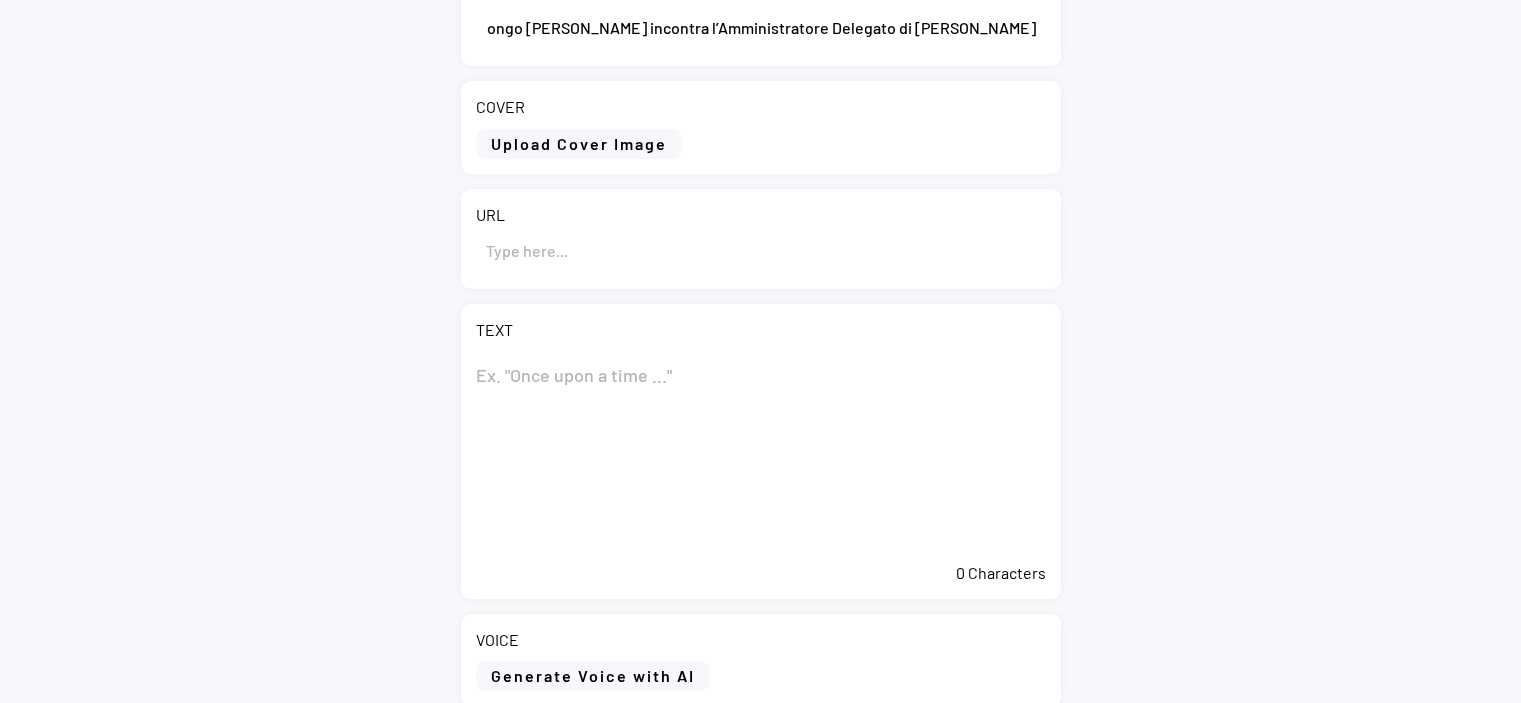 scroll, scrollTop: 0, scrollLeft: 0, axis: both 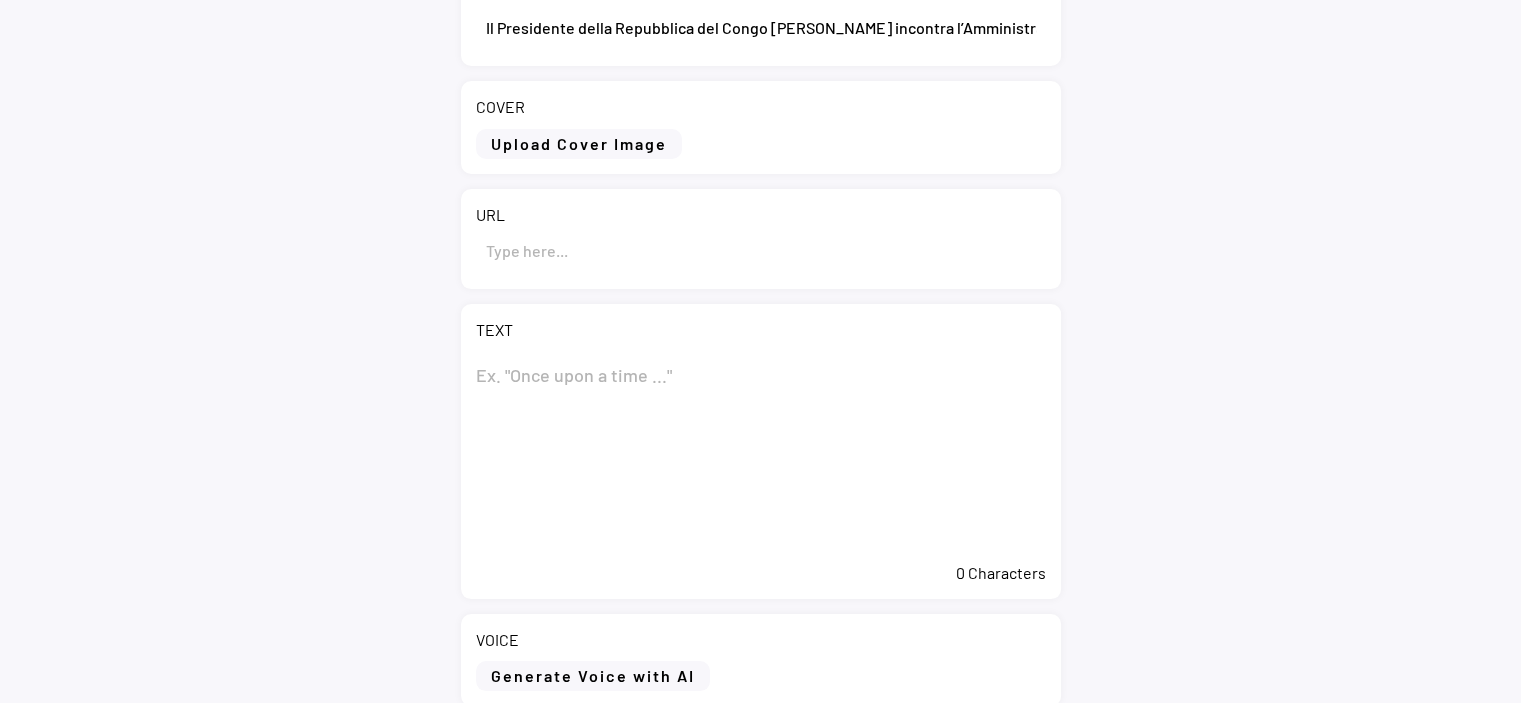 paste on "Il Presidente della Repubblica del Congo [PERSON_NAME] incontra l’Amministratore Delegato di [PERSON_NAME]" 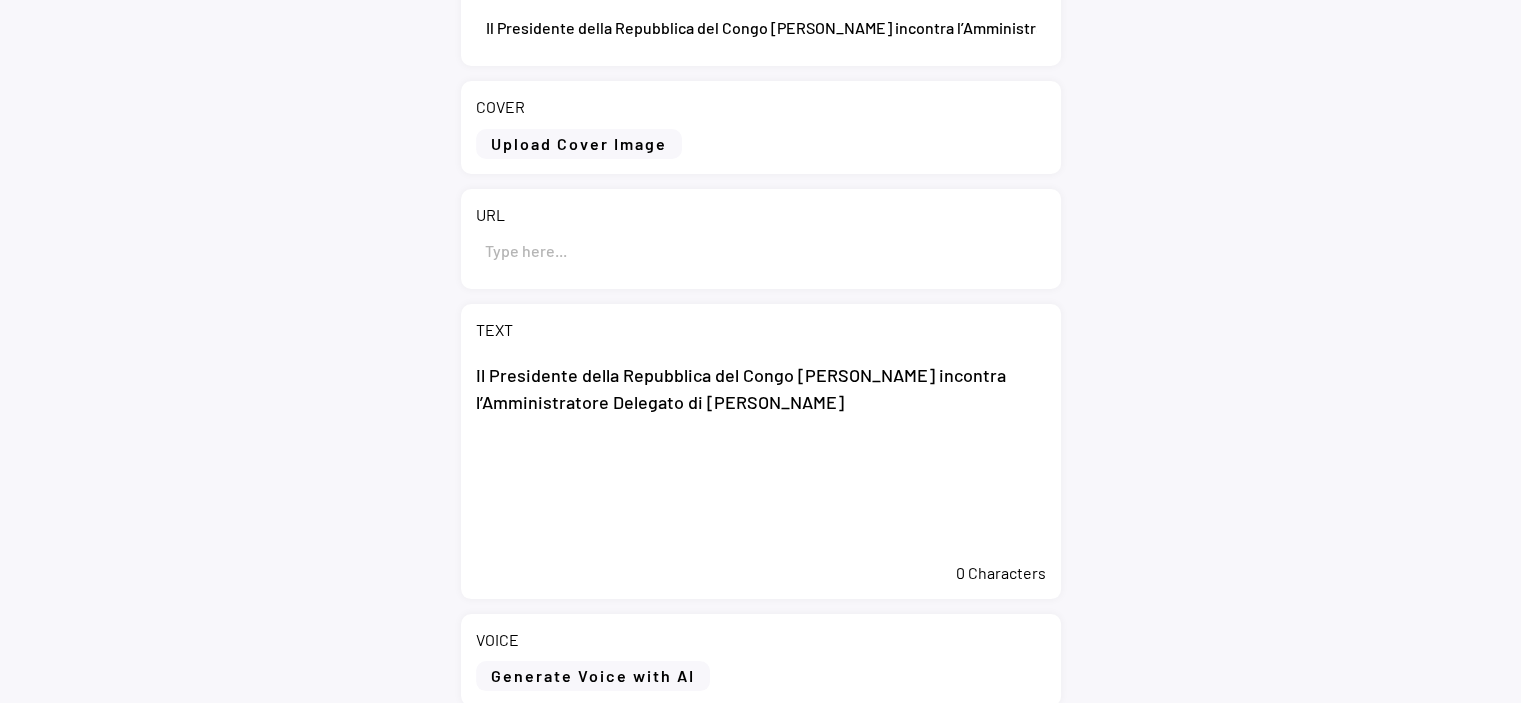 type on "Il Presidente della Repubblica del Congo [PERSON_NAME] incontra l’Amministratore Delegato di [PERSON_NAME]" 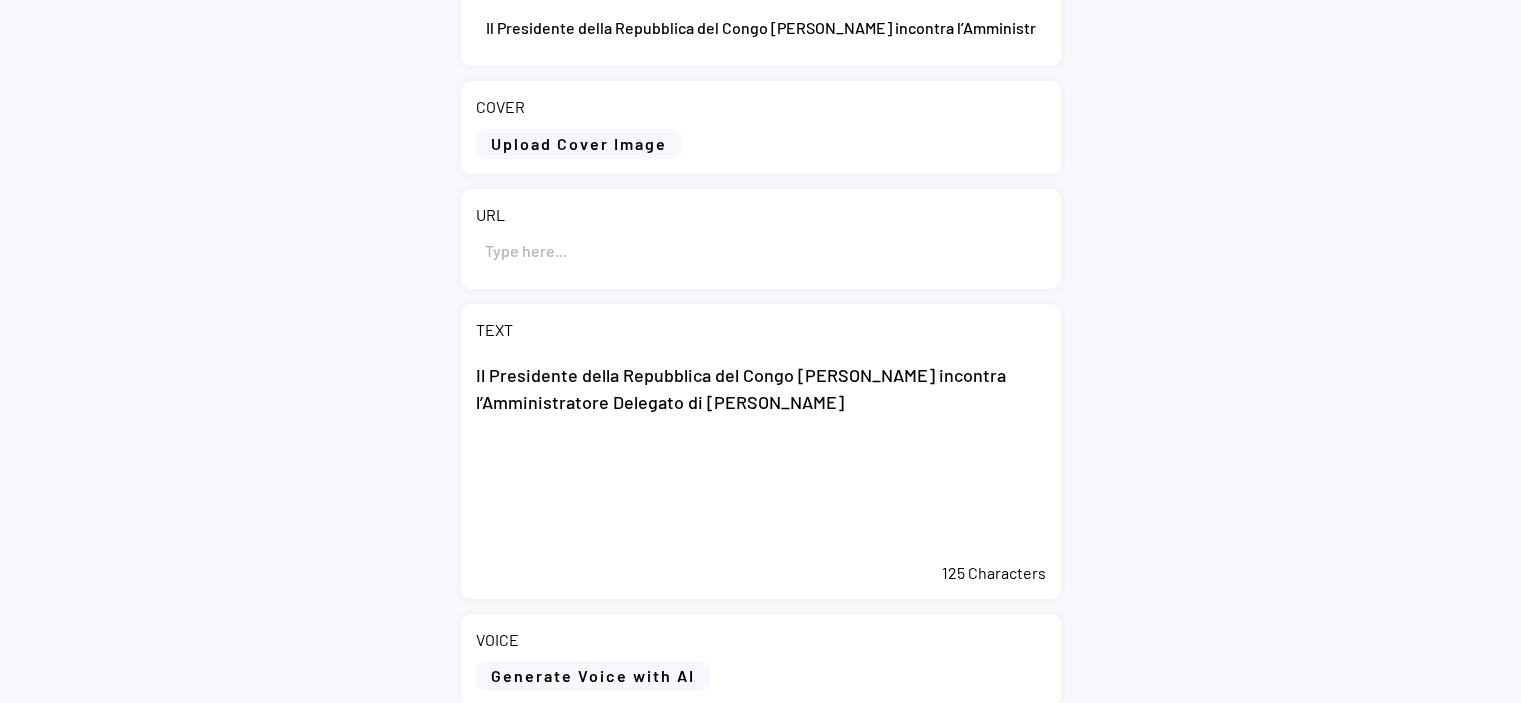 click at bounding box center (761, 250) 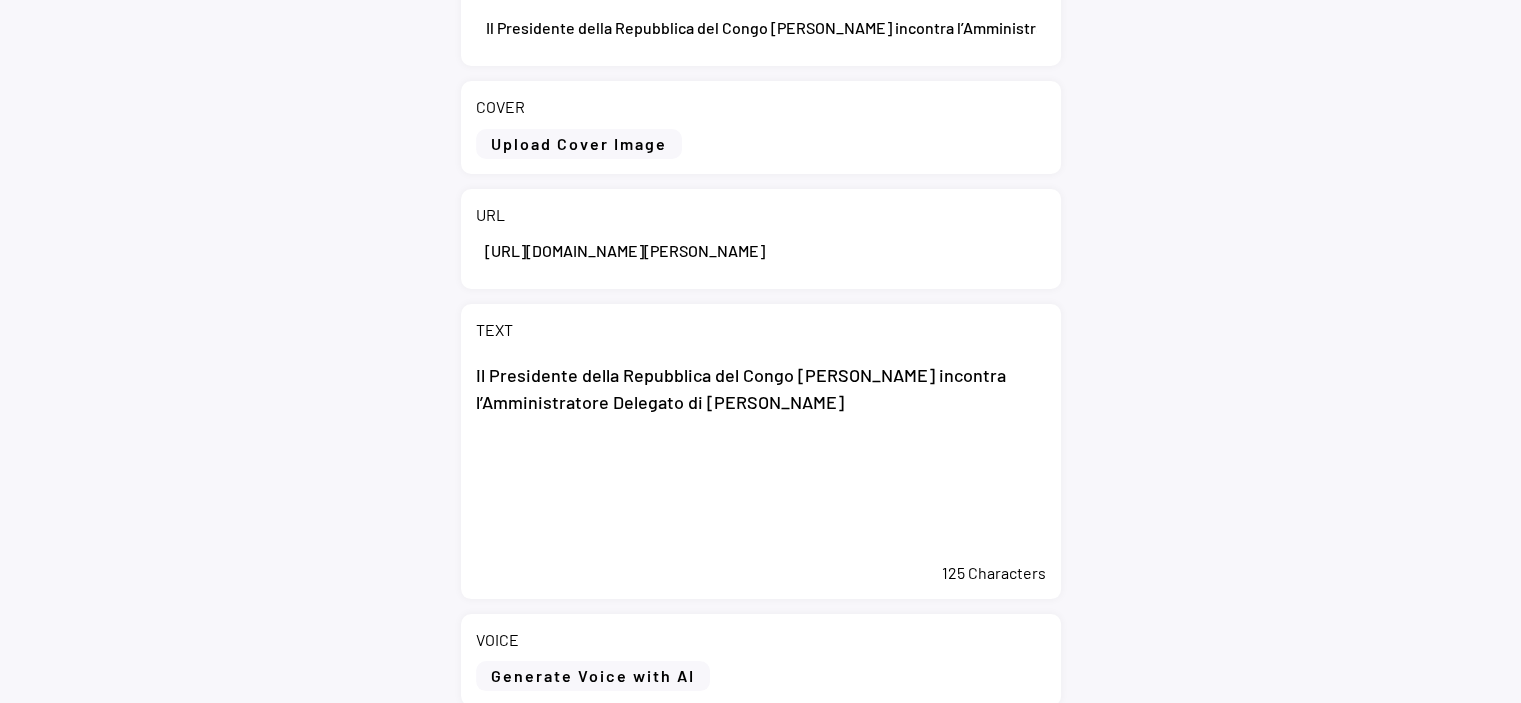 scroll, scrollTop: 0, scrollLeft: 739, axis: horizontal 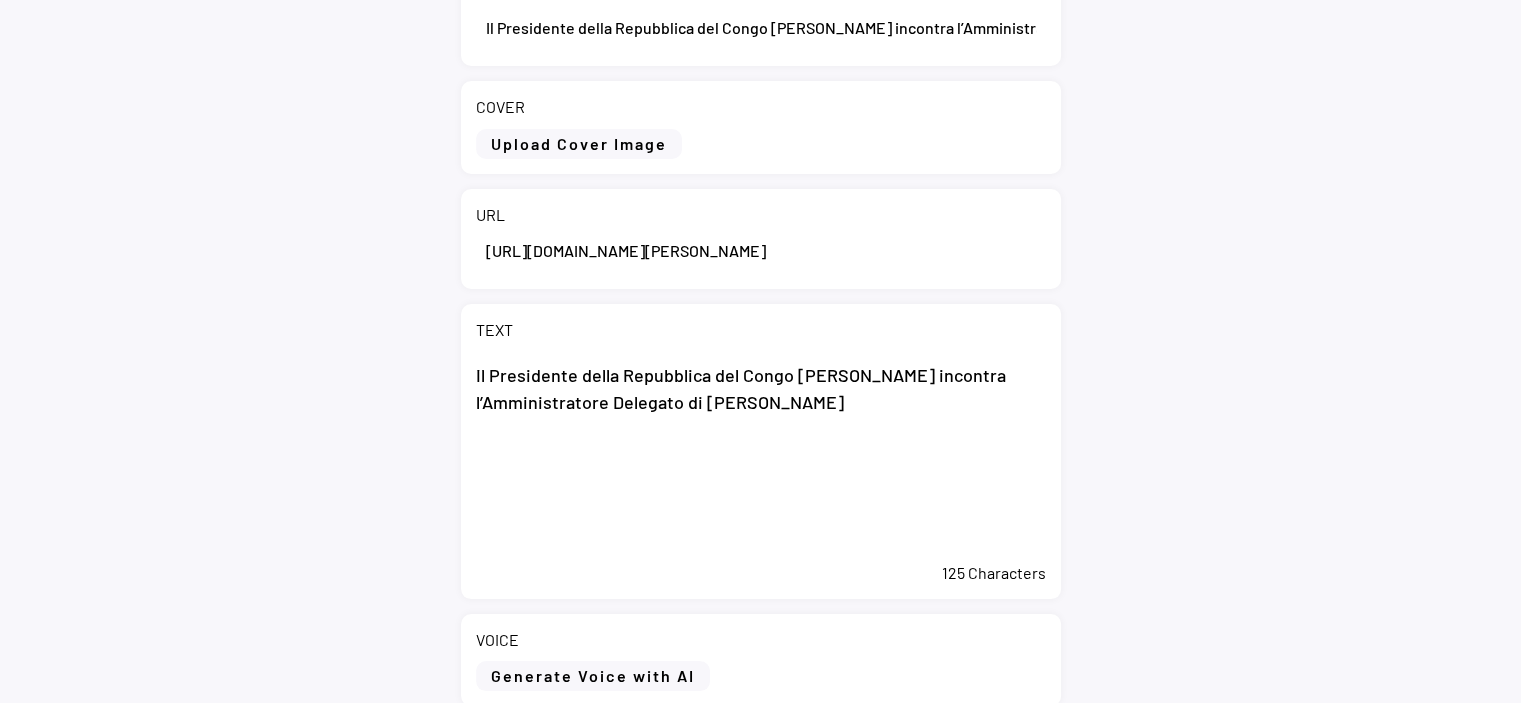 click on "Il Presidente della Repubblica del Congo Denis Sassou Nguesso incontra l’Amministratore Delegato di Eni Claudio Descalzi" at bounding box center [761, 452] 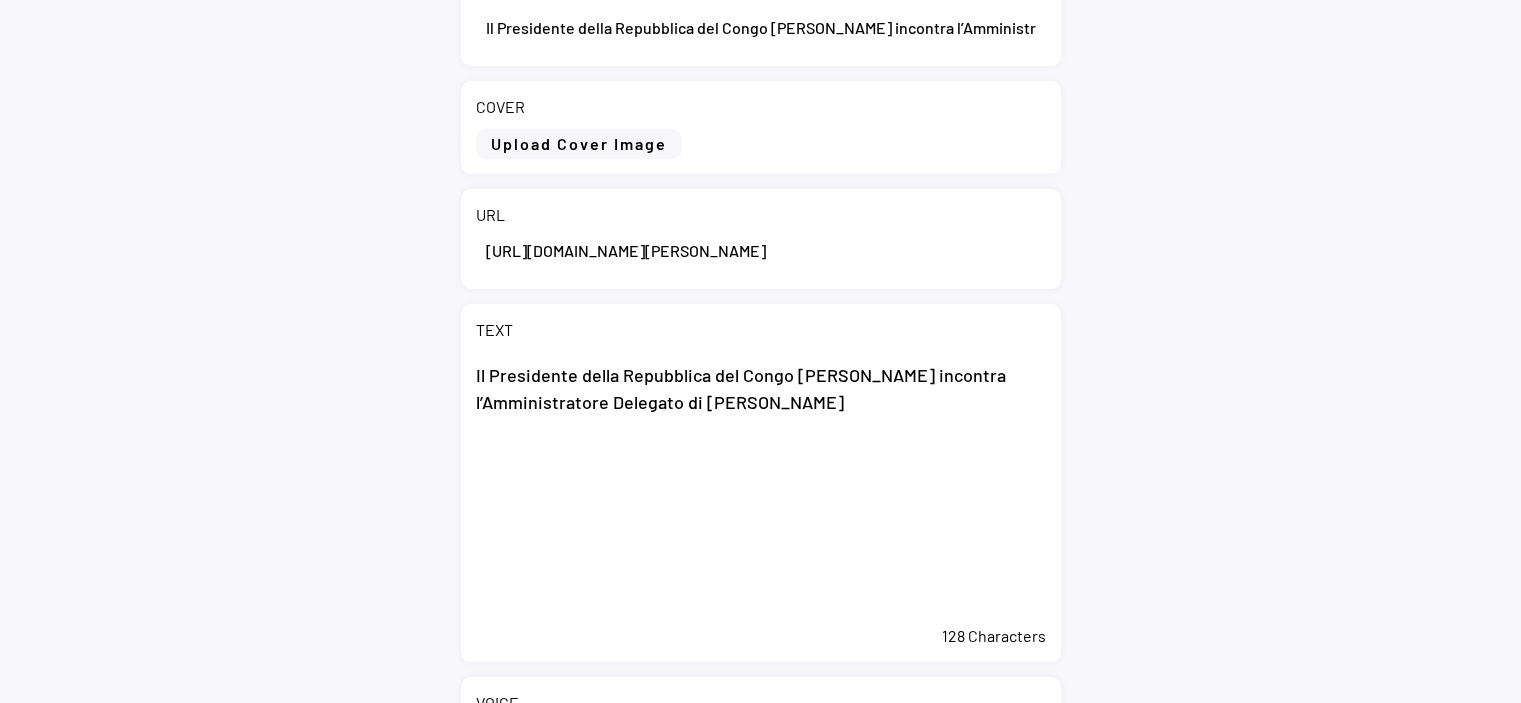 click on "Il Presidente della Repubblica del Congo Denis Sassou Nguesso incontra l’Amministratore Delegato di Eni Claudio Descalzi" at bounding box center [761, 483] 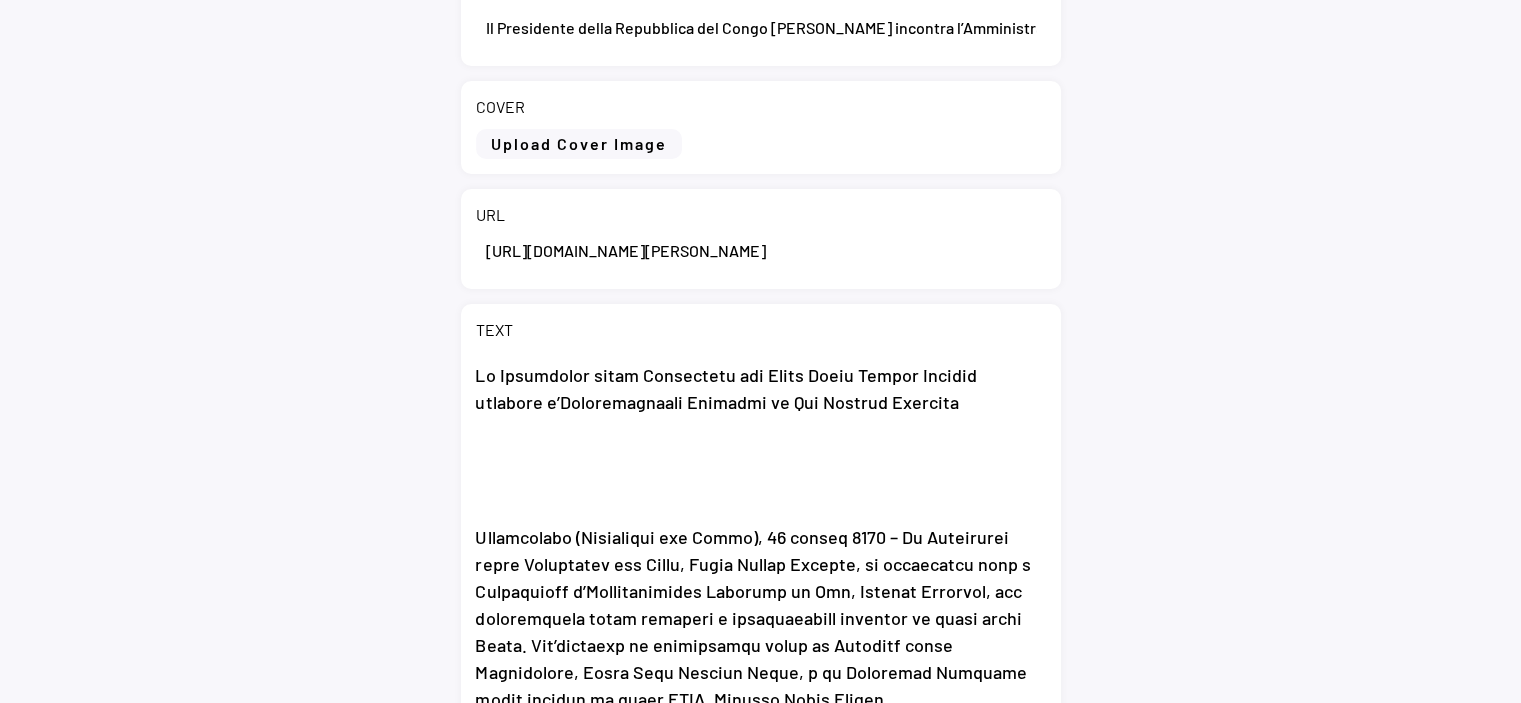scroll, scrollTop: 448, scrollLeft: 0, axis: vertical 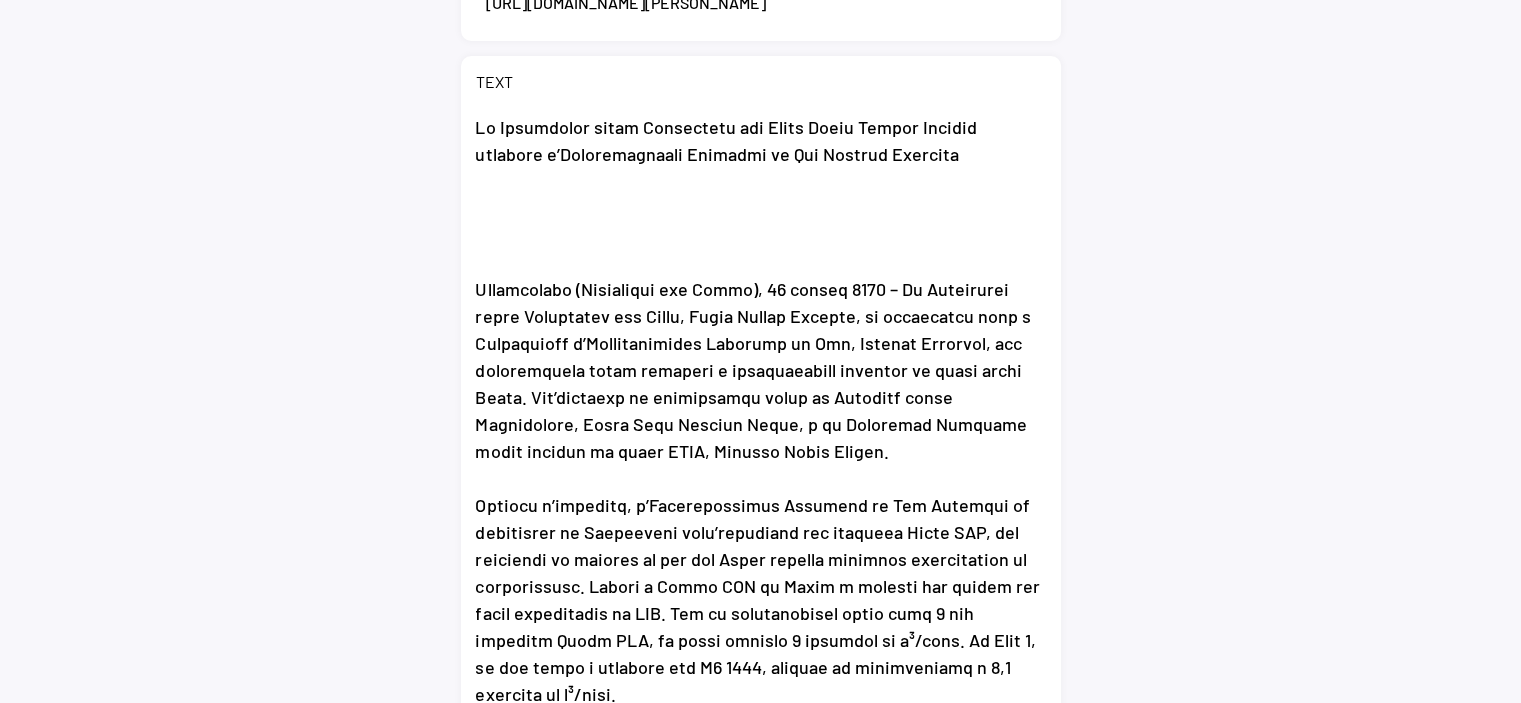 click at bounding box center (761, 404) 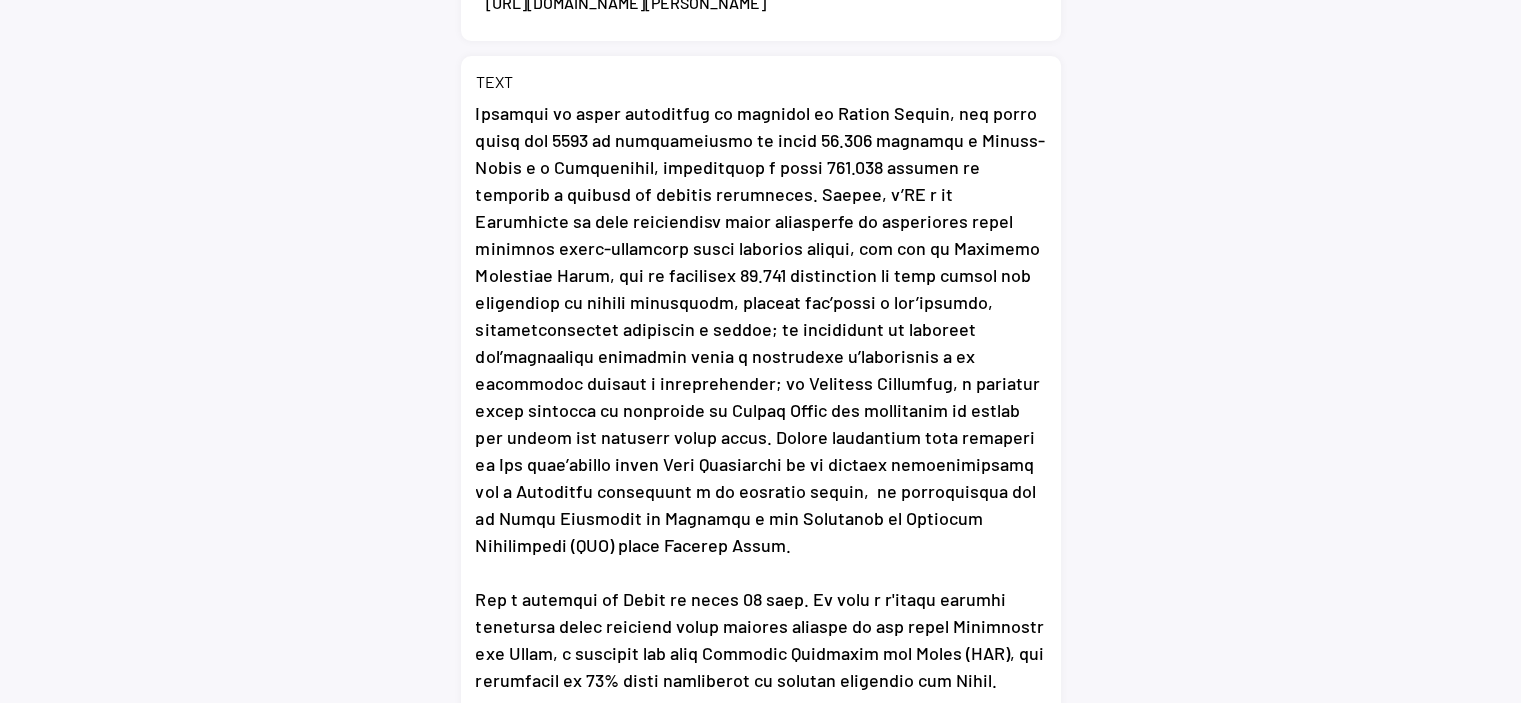 scroll, scrollTop: 1256, scrollLeft: 0, axis: vertical 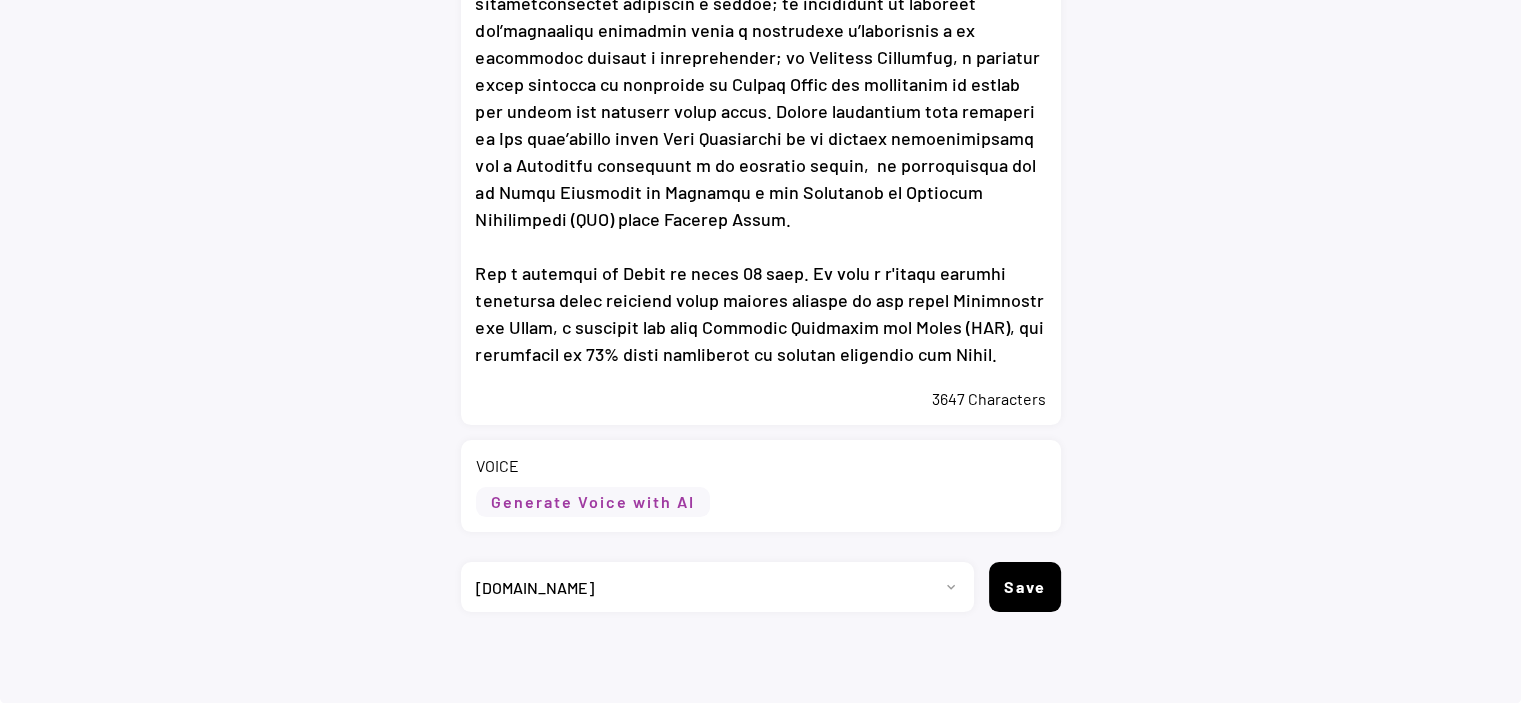 type on "Il Presidente della Repubblica del Congo Denis Sassou Nguesso incontra l’Amministratore Delegato di Eni Claudio Descalzi
Brazzaville (Repubblica del Congo), 15 luglio 2025 – Il Presidente della Repubblica del Congo, Denis Sassou Nguesso, ha incontrato oggi a Brazzaville l’Amministratore Delegato di Eni, Claudio Descalzi, per confrontarsi sulle numerose e diversificate attività in corso nella Paese. All’incontro ha partecipato anche il Ministro degli Idrocarburi, Bruno Jean Richard Itoua, e il Direttore Generale della società di stato SNPC, Maixent Raoul Ominga.
Durante l’incontro, l’Amministratore Delegato di Eni Descalzi ha aggiornato il Presidente sull’andamento del progetto Congo LNG, che valorizza le risorse di gas del Paese tramite impianti galleggianti di liquefazione. Grazie a Congo LNG il Paese è entrato nel gruppo dei paesi esportatori di LNG. Con il completamento della fase 1 del progetto Congo LNG, il paese esporta 1 miliardo di m³/anno. La Fase 2, il cui avvio è previsto nel Q4 2025, por..." 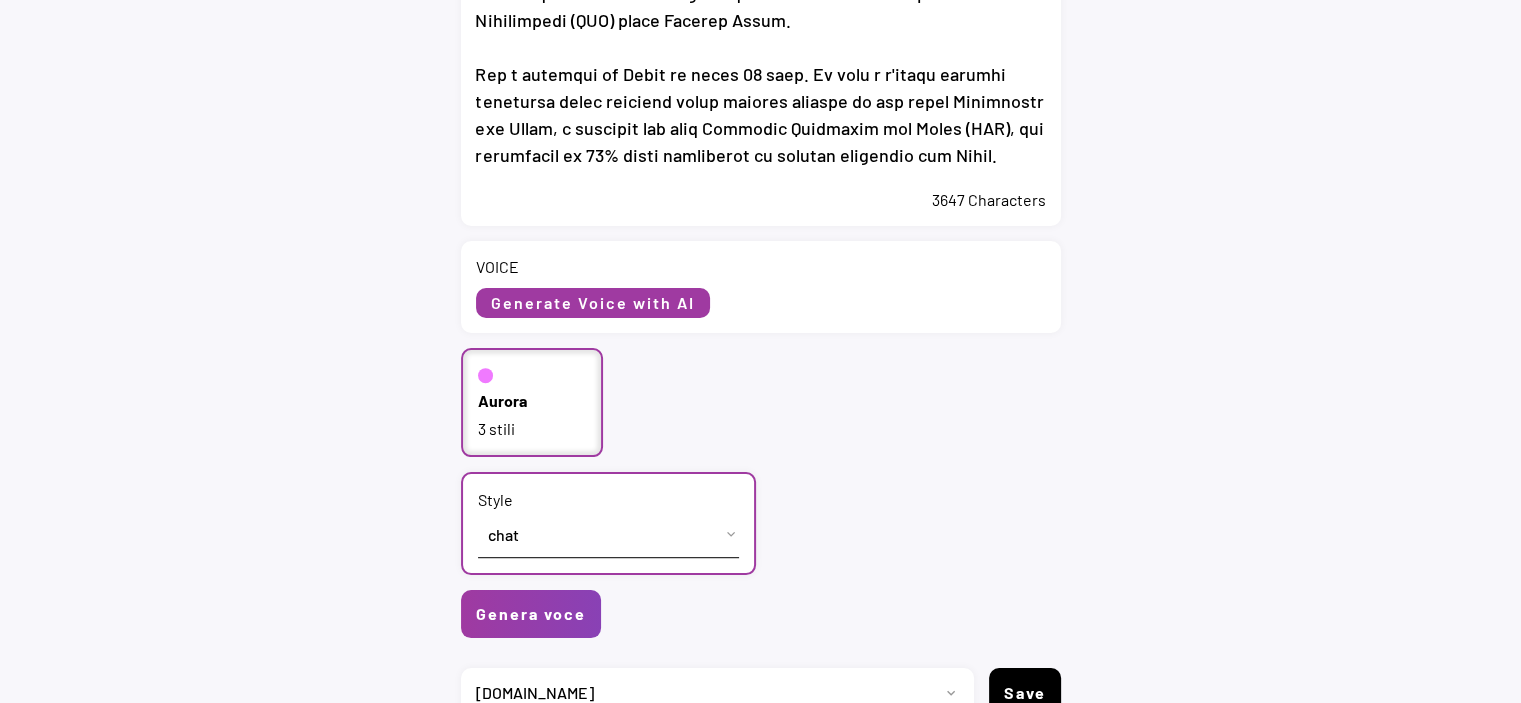 scroll, scrollTop: 1074, scrollLeft: 0, axis: vertical 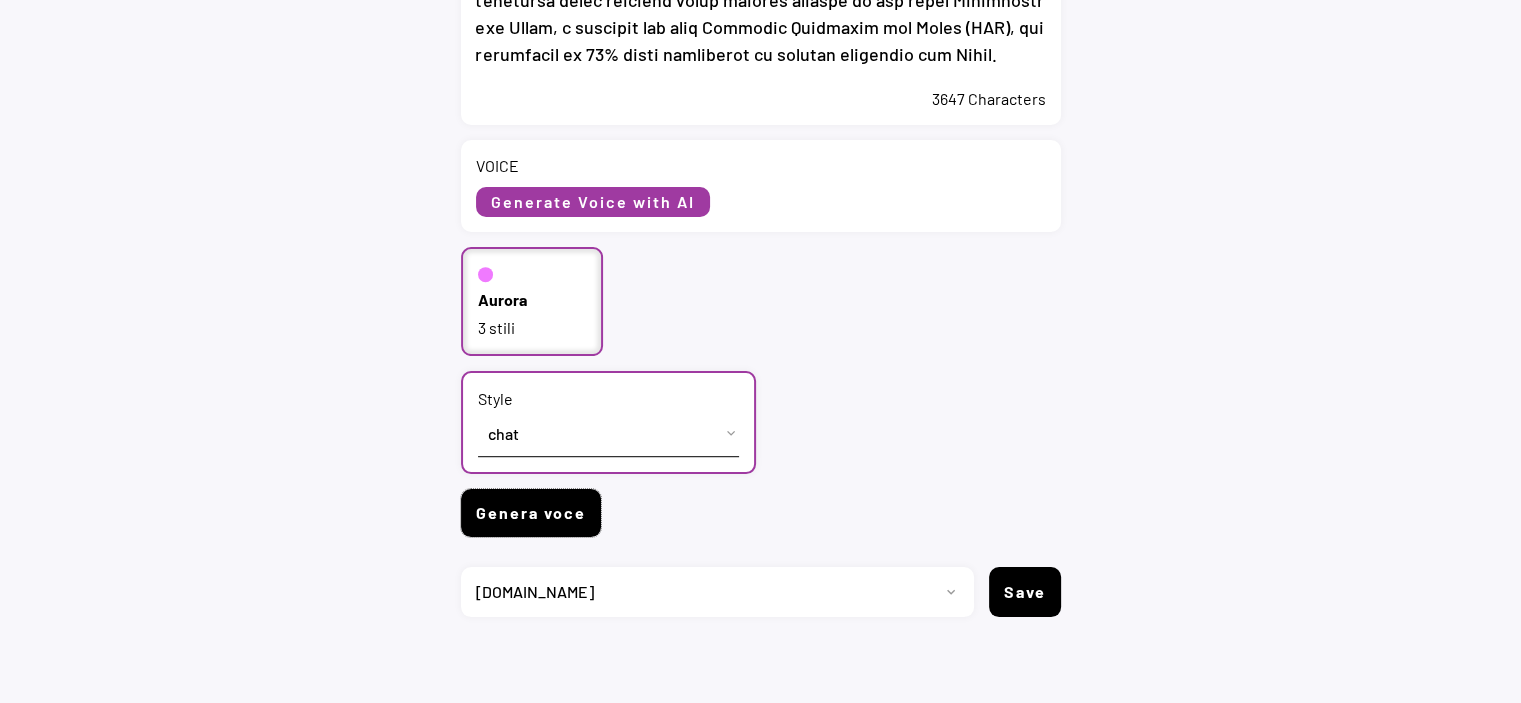 click on "Genera voce" at bounding box center [531, 513] 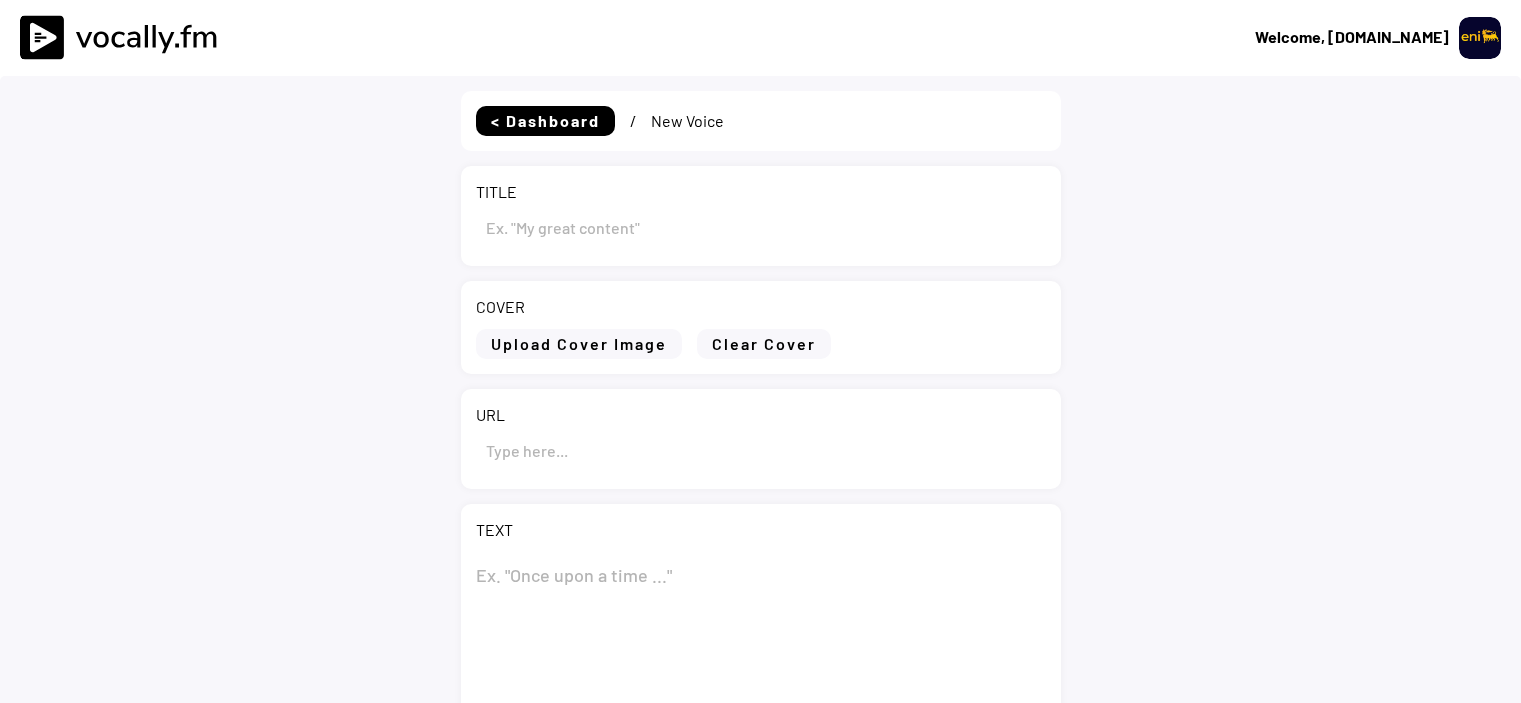 scroll, scrollTop: 0, scrollLeft: 0, axis: both 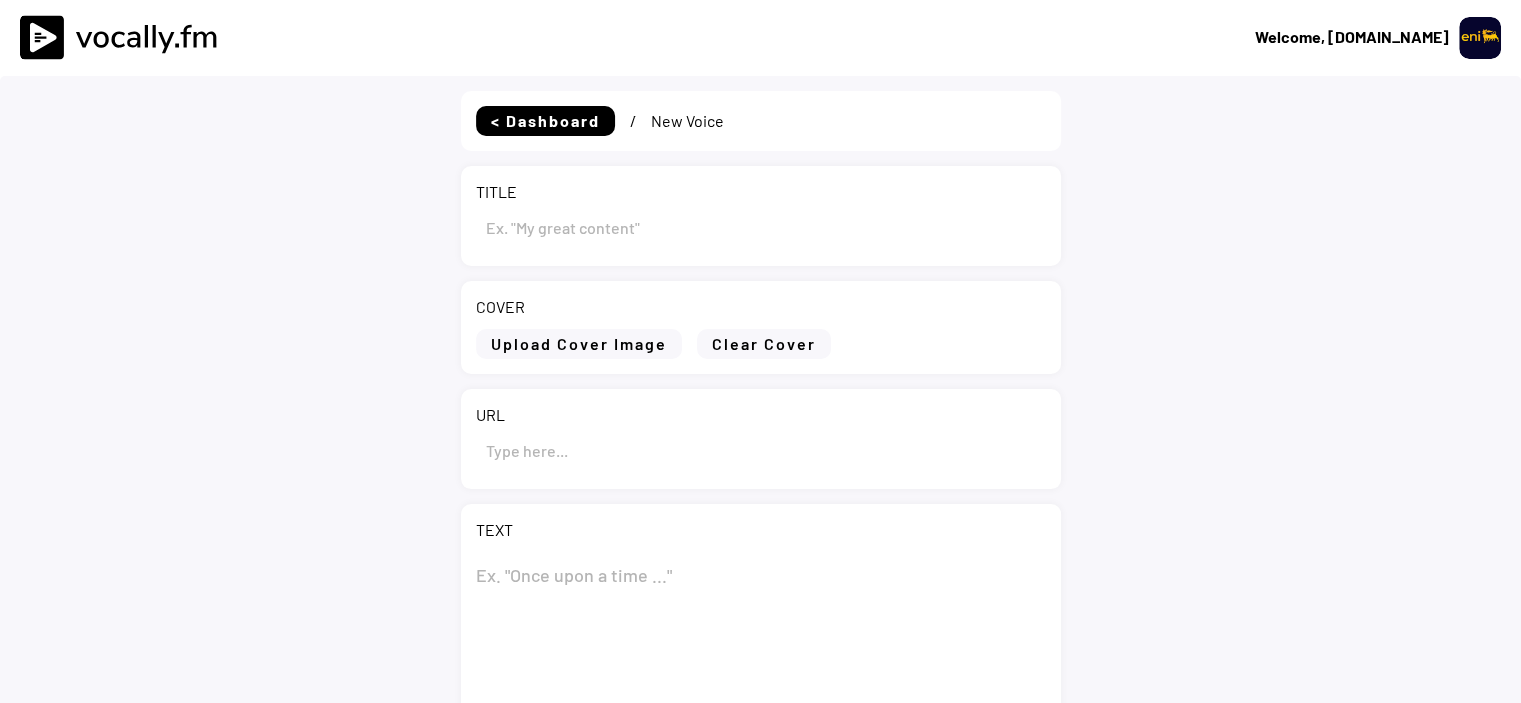 type on "Il Presidente della Repubblica del Congo [PERSON_NAME] incontra l’Amministratore Delegato di [PERSON_NAME]" 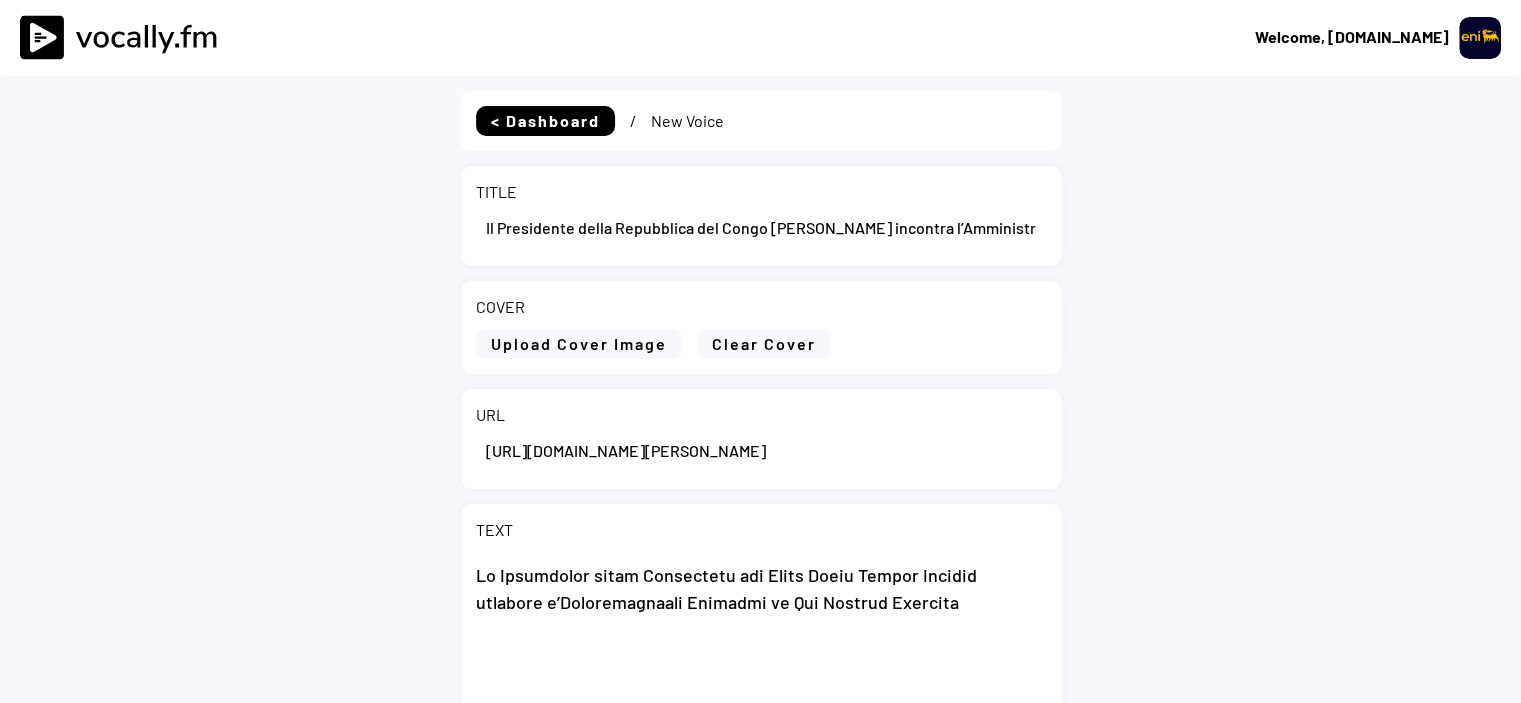 select on ""1348695171700984260__LOOKUP__1735904392009x606523124540768300"" 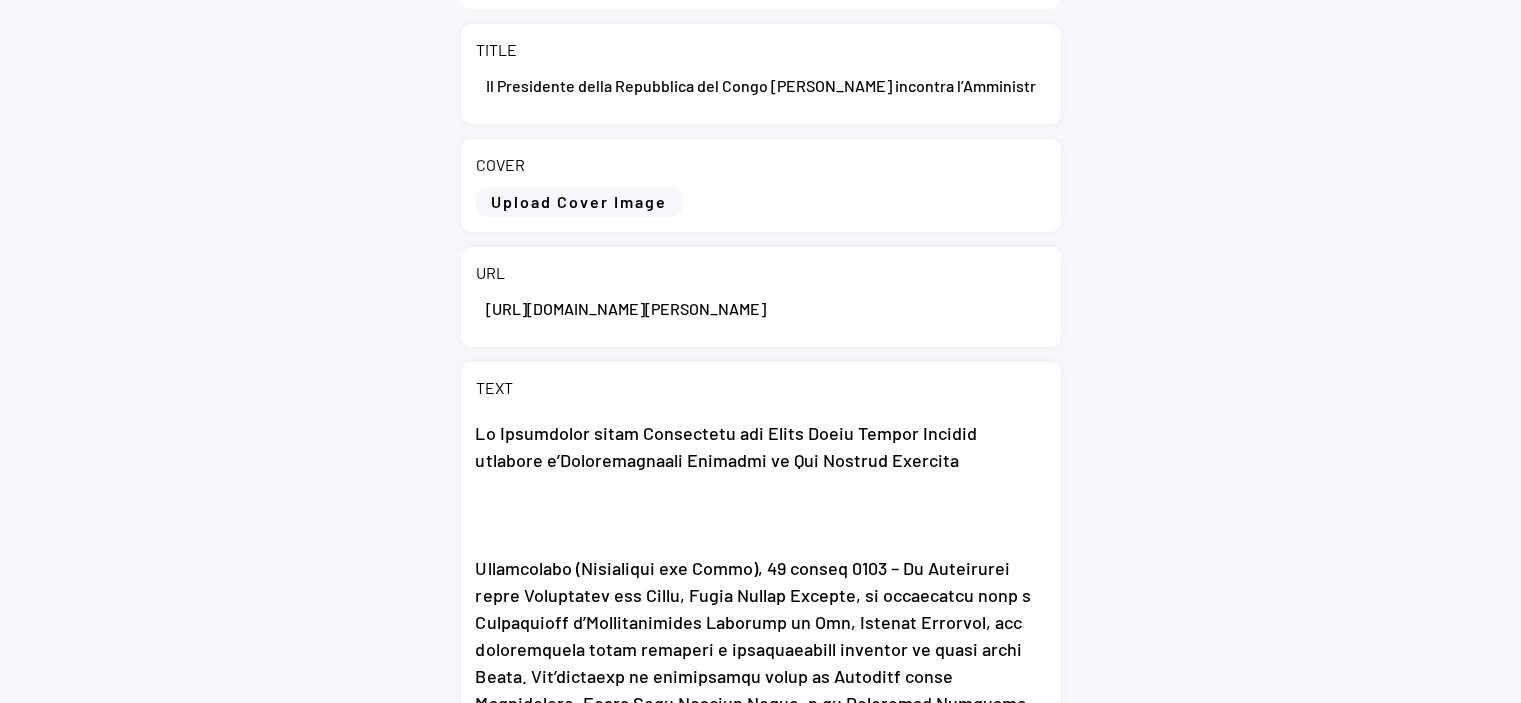 scroll, scrollTop: 500, scrollLeft: 0, axis: vertical 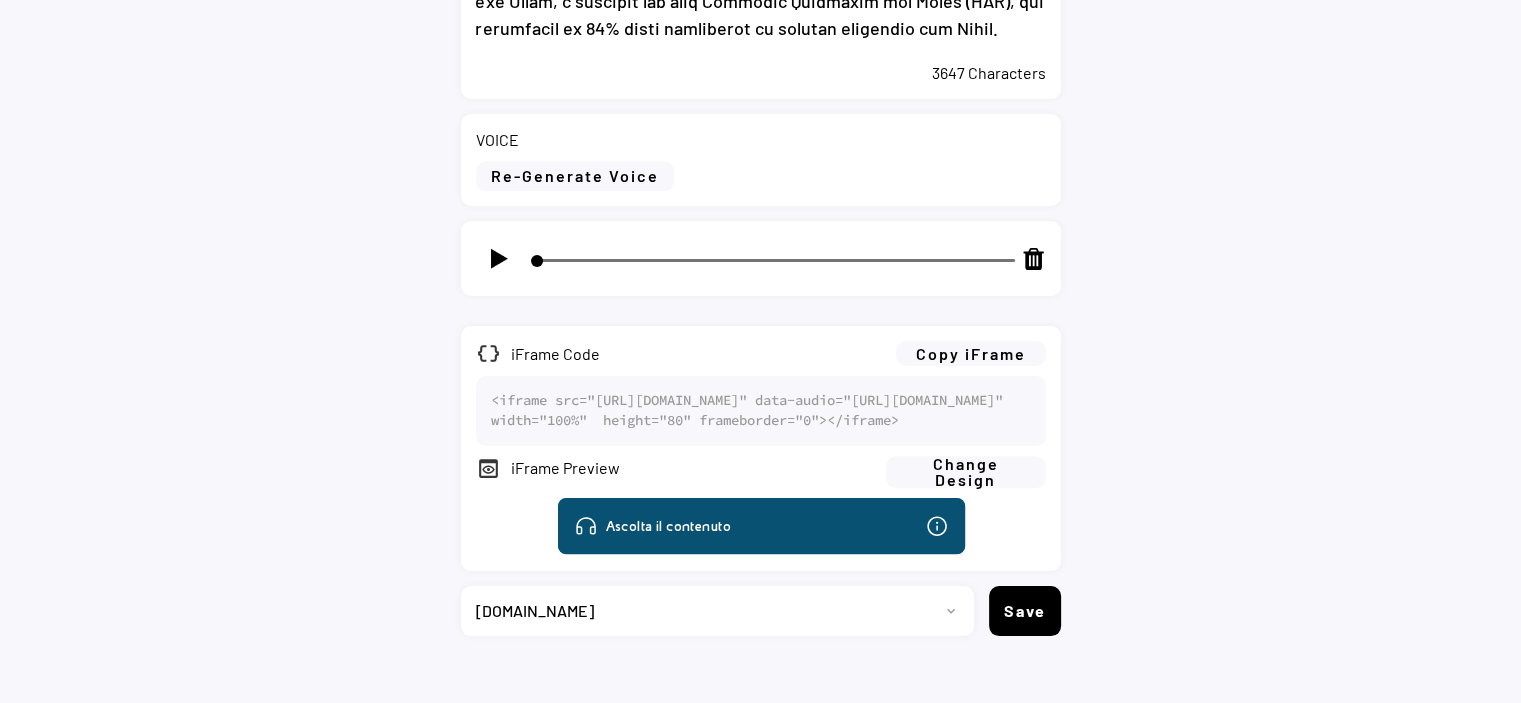 click 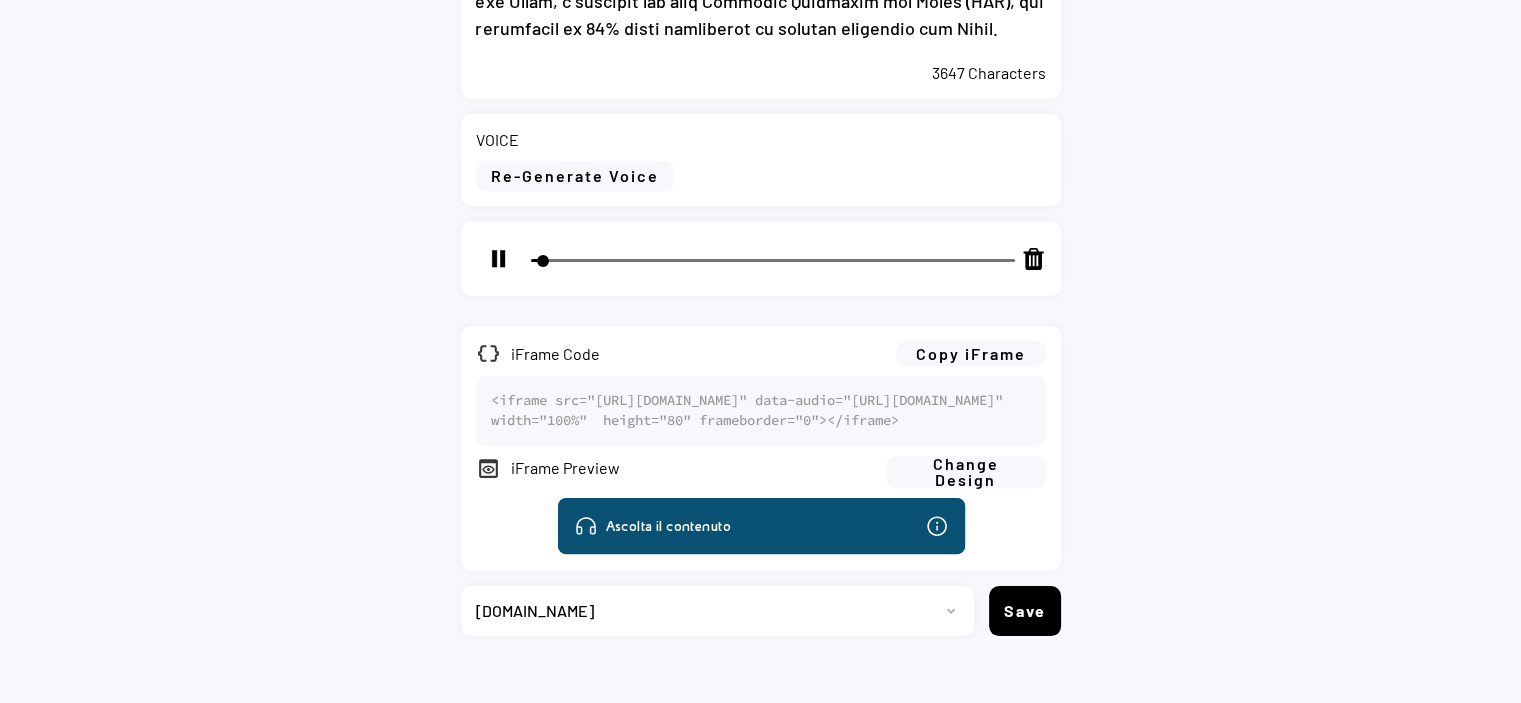 click 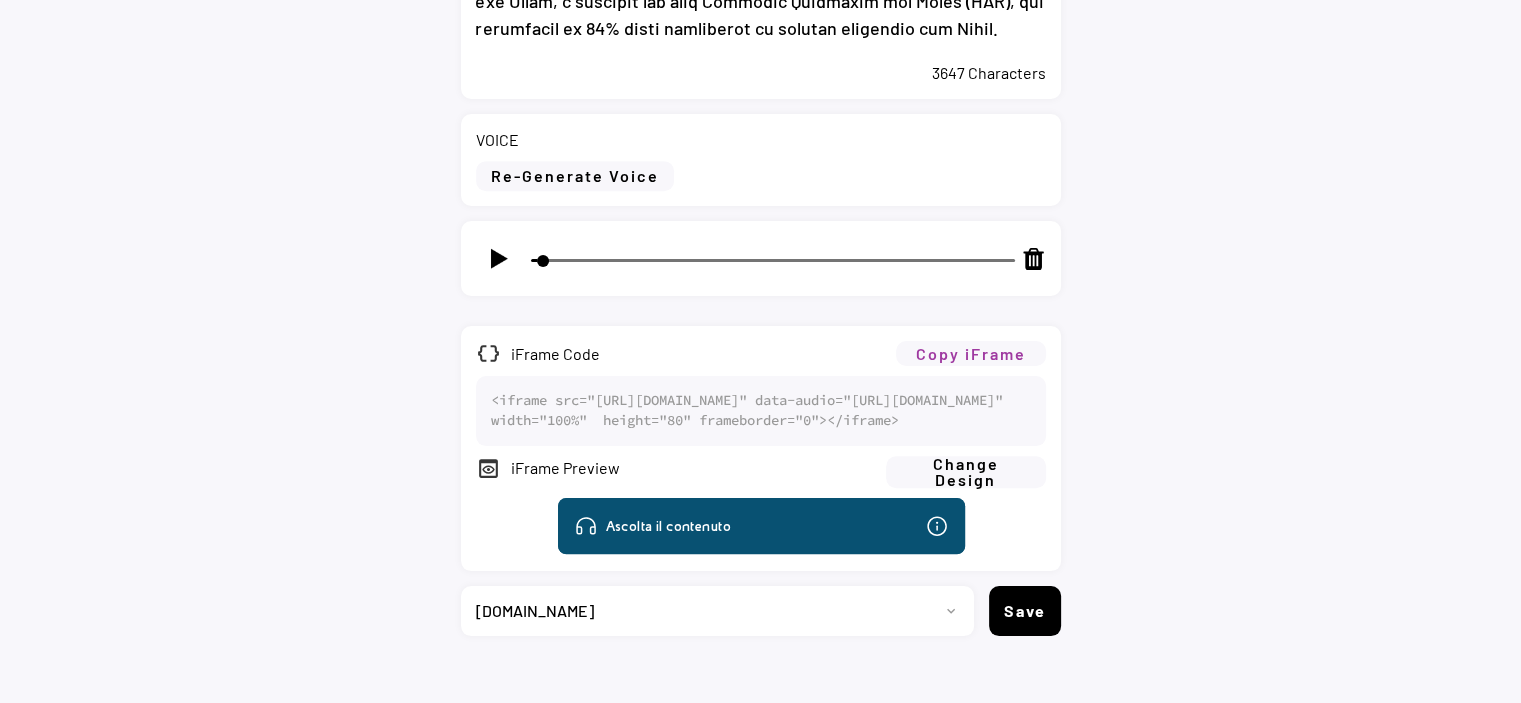 click on "Copy iFrame" at bounding box center (971, 353) 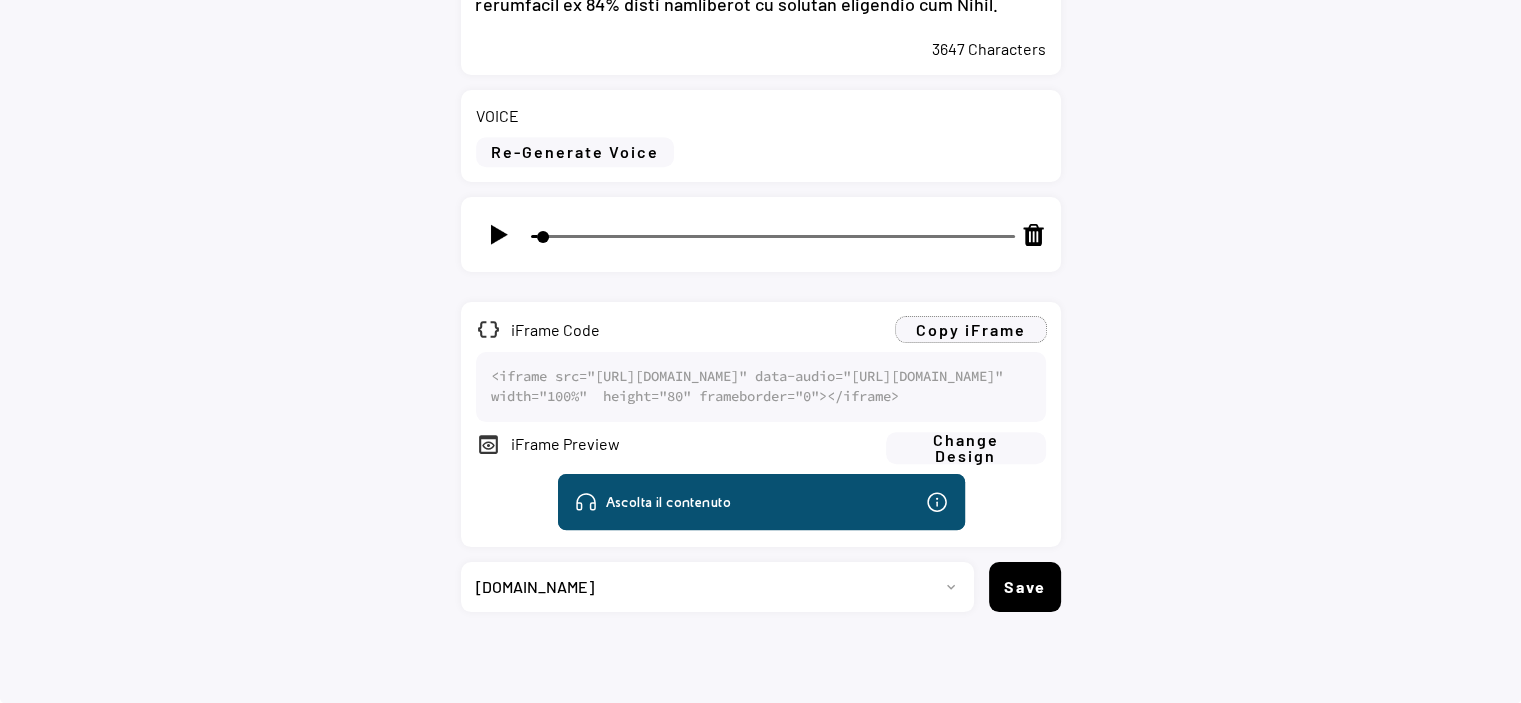 scroll, scrollTop: 1195, scrollLeft: 0, axis: vertical 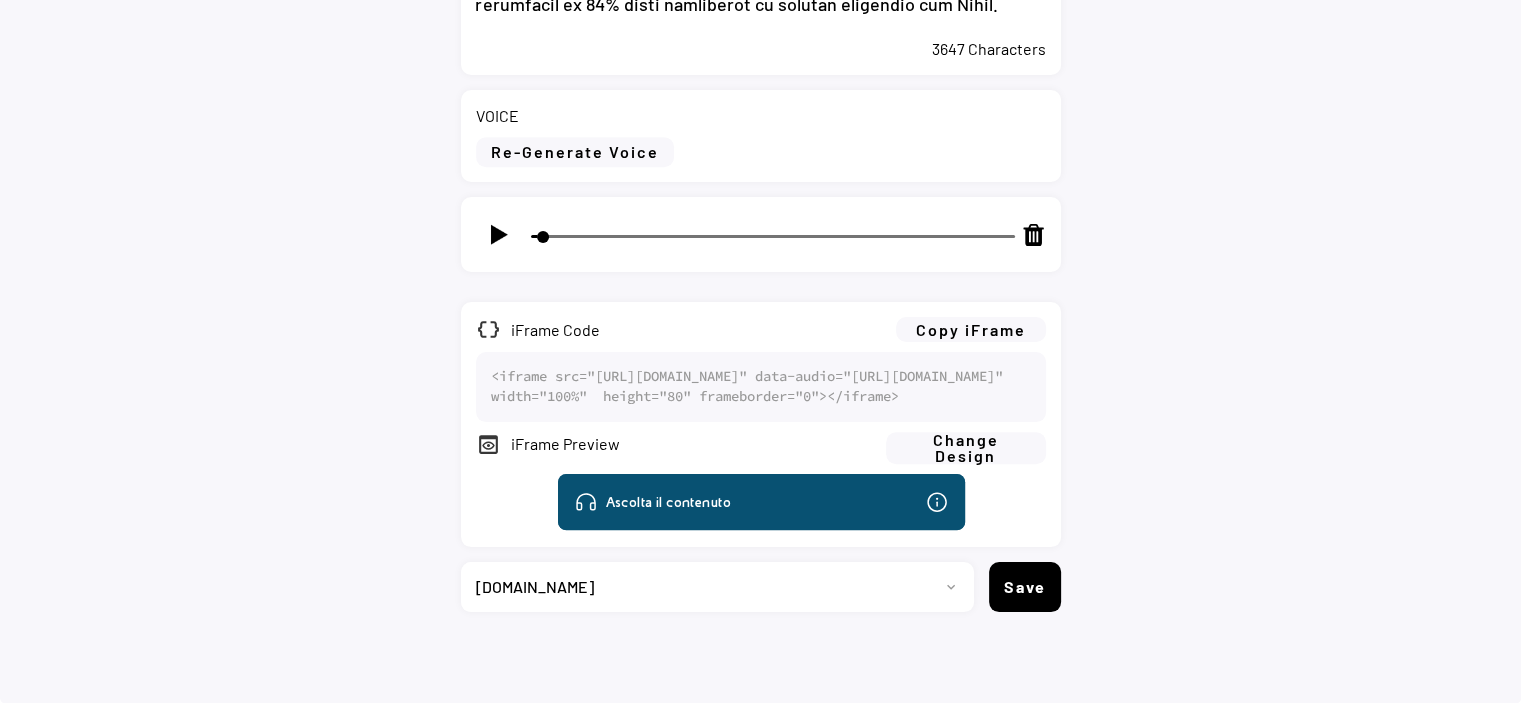 click on "Progetto 2023 - cs - eng - [DOMAIN_NAME] 2023 - cs - ita - [DOMAIN_NAME] 2023 - storie - ita - [DOMAIN_NAME] 2023 - storie - eng - [DOMAIN_NAME] [DOMAIN_NAME] [DOMAIN_NAME] [DOMAIN_NAME] [DOMAIN_NAME] 2024 - storie - ita - [DOMAIN_NAME] 2024 - storie - eng - [DOMAIN_NAME]  [DOMAIN_NAME] [DOMAIN_NAME] Project 13 [DOMAIN_NAME] [DOMAIN_NAME] [DOMAIN_NAME] [DOMAIN_NAME] [DOMAIN_NAME] [DOMAIN_NAME]" at bounding box center [710, 587] 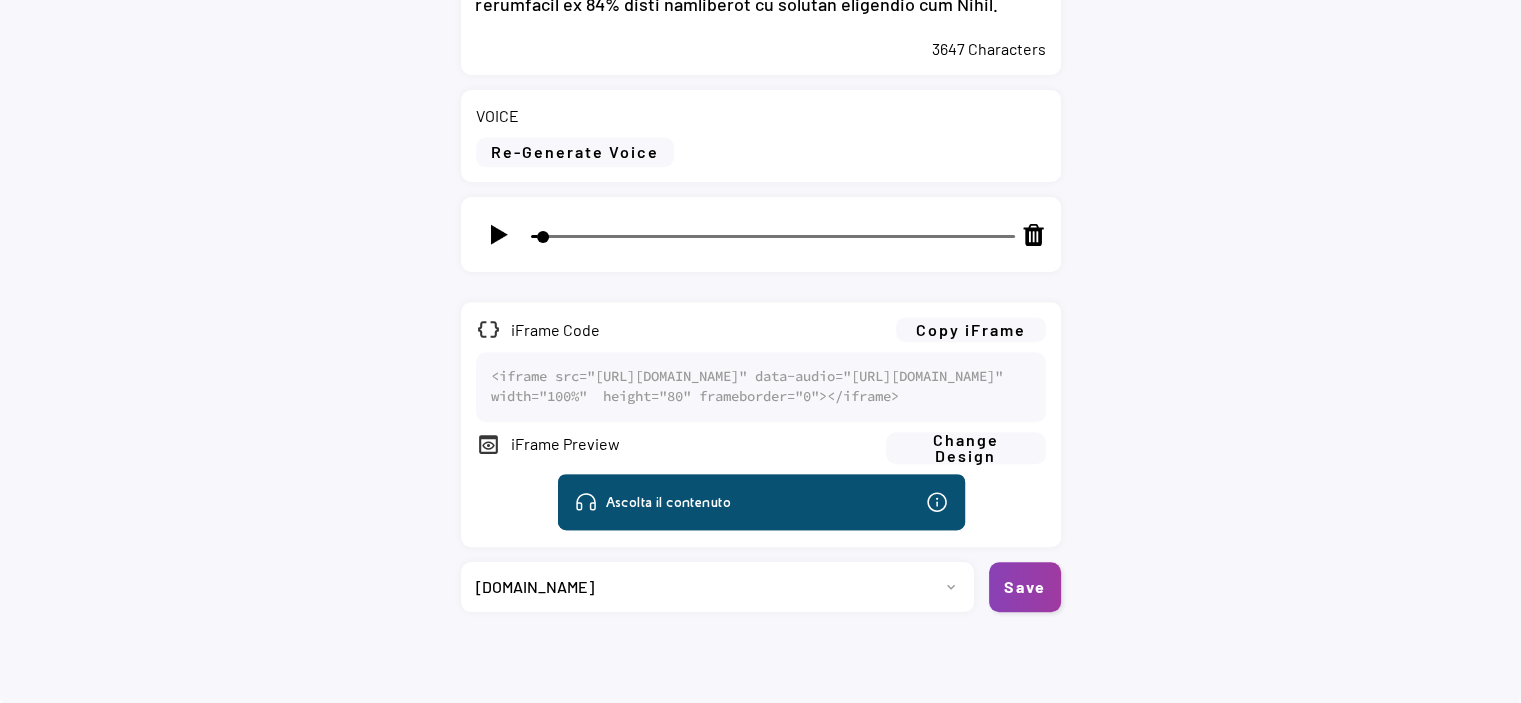 click on "Save" at bounding box center [1025, 587] 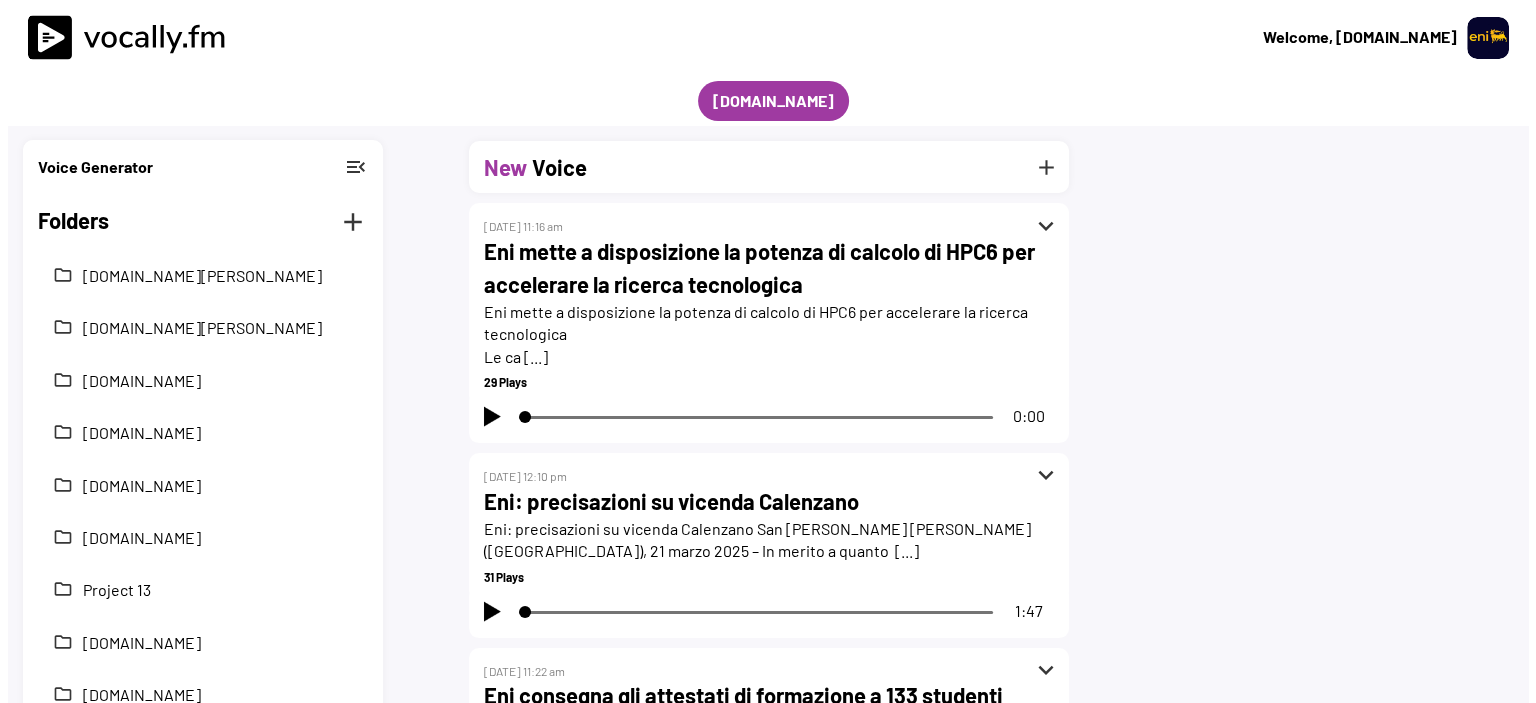 scroll, scrollTop: 0, scrollLeft: 0, axis: both 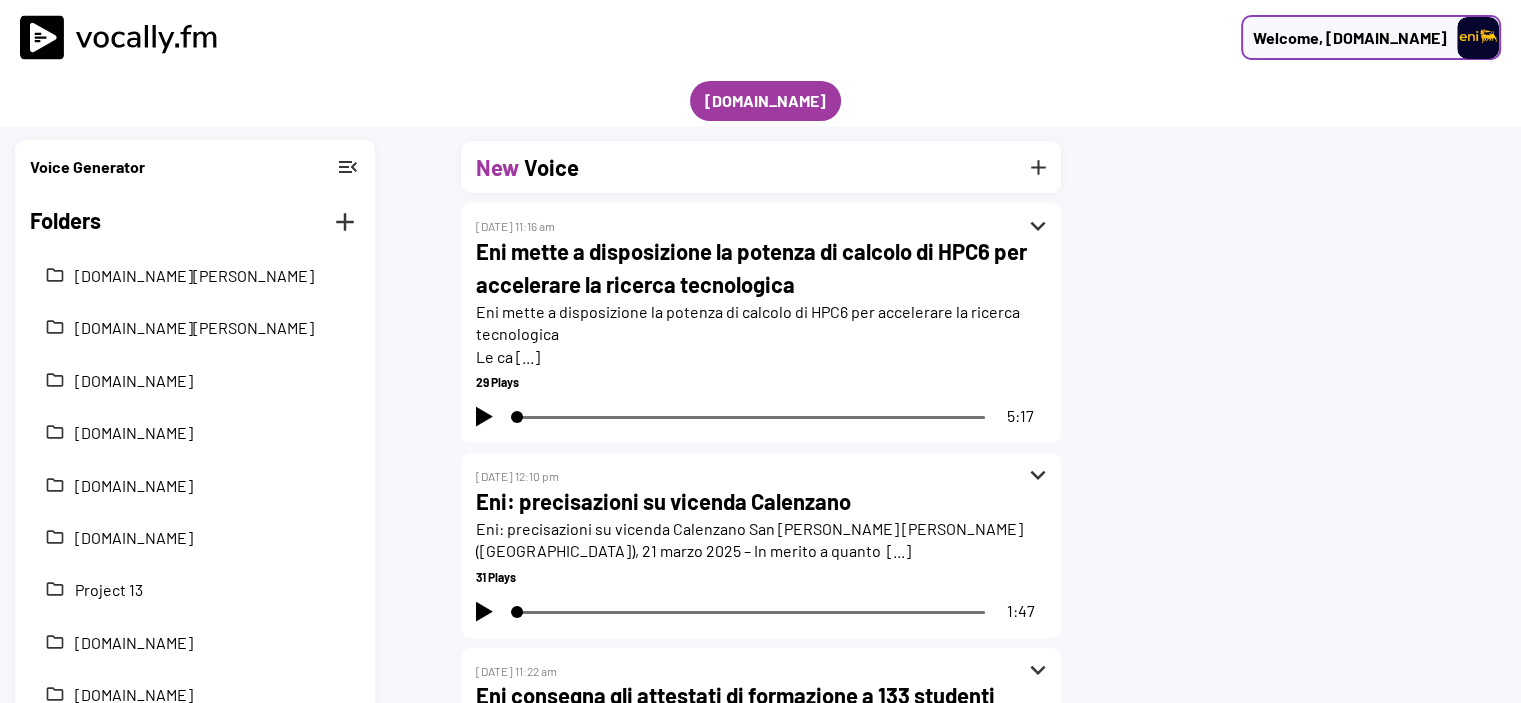 click on "Welcome, [DOMAIN_NAME]" at bounding box center [1350, 38] 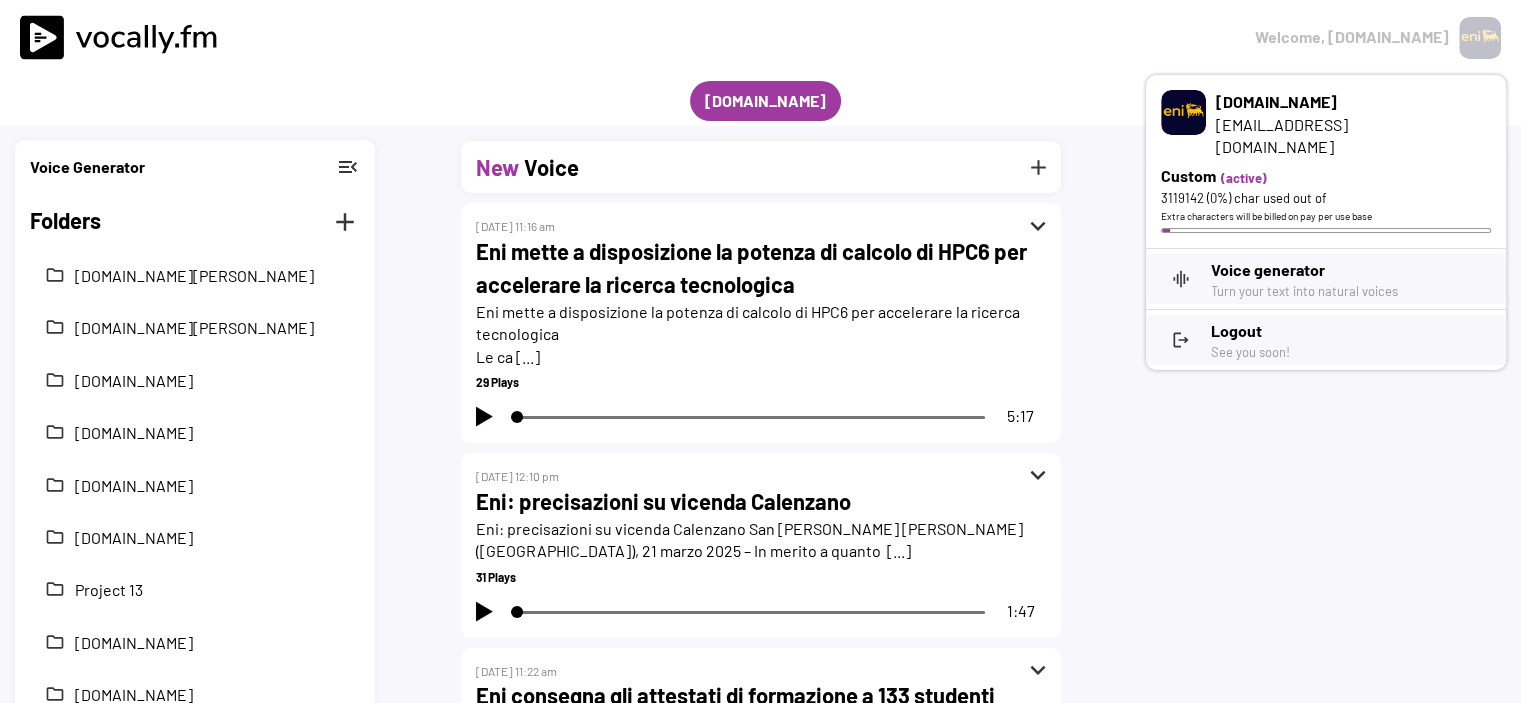 click on "Logout" at bounding box center [1351, 331] 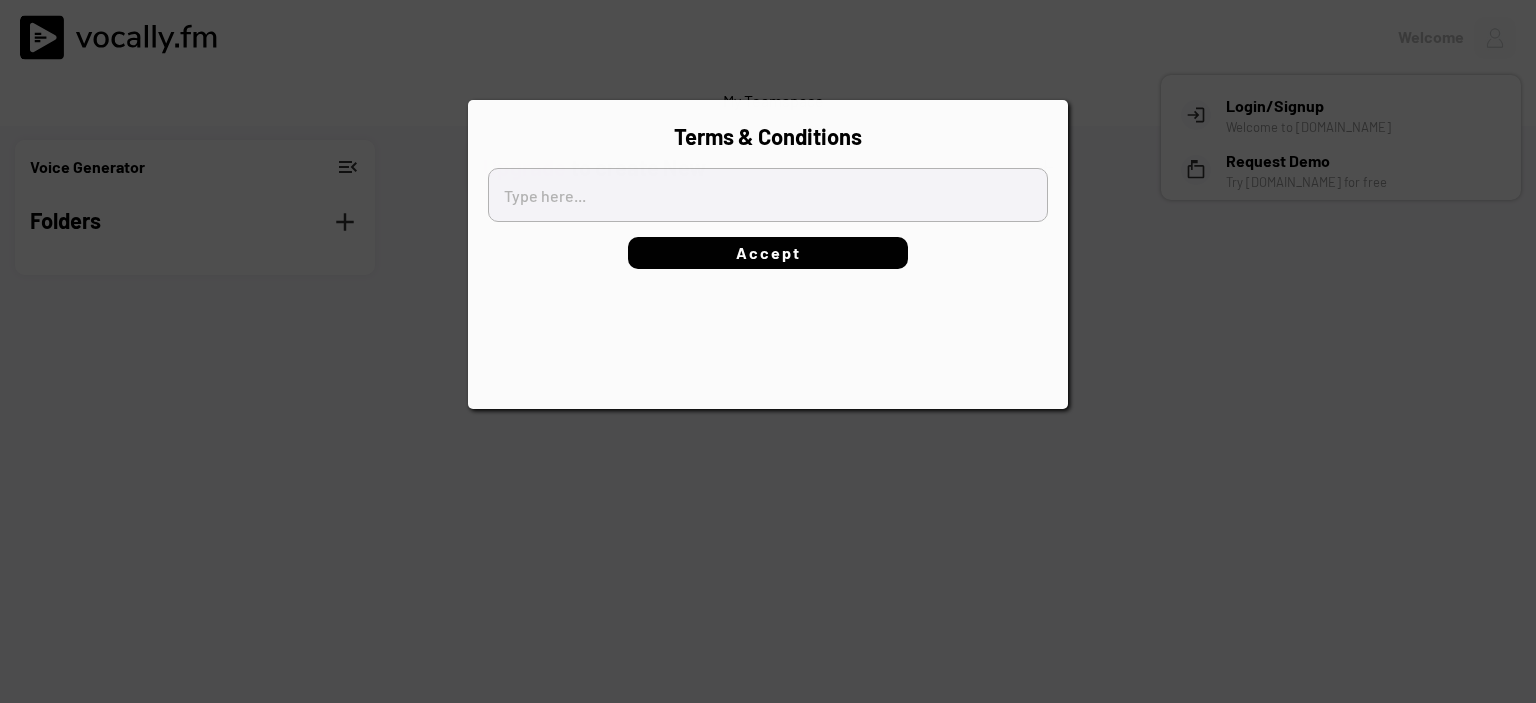 type on "[b]Terms of Service[/b]
Users of the Services offered by Vocally.fm acknowledge and accept these terms and conditions.
Introduction
This document
This document is a legal agreement between you, the User, and the Owner providing Vocally.fm. It governs your use of the online properties and, in any case, for the use of the services provided. “Legal agreement” means that the terms of this agreement are binding on the relationship between you and us once you have accepted the terms. For simplicity, “User”, “you”, “your” and similar terms, either in singular or plural form, refer to you, the User. “We”, “our”, “us” and similar terms refer to the Owner, which owns and manages Vocally.fm as outlined in the present document. “Vocally.fm” refers to the current website and/or application. “Agreement” refers to this document, as amended from time to time. The Agreement is concluded in the English language. Other defined terms are set forth in the section named “Definitions” at the bottom of the Agreement.
Accept..." 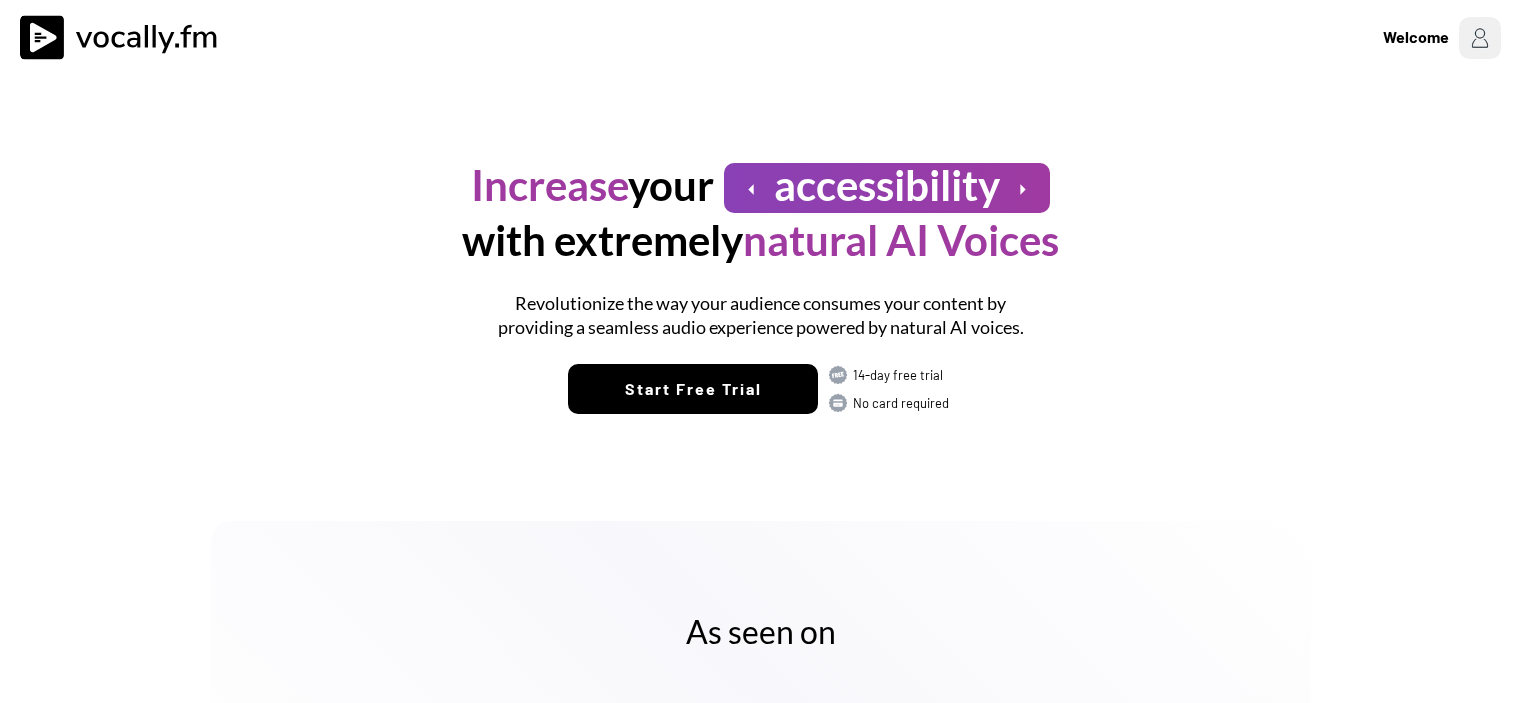scroll, scrollTop: 0, scrollLeft: 0, axis: both 